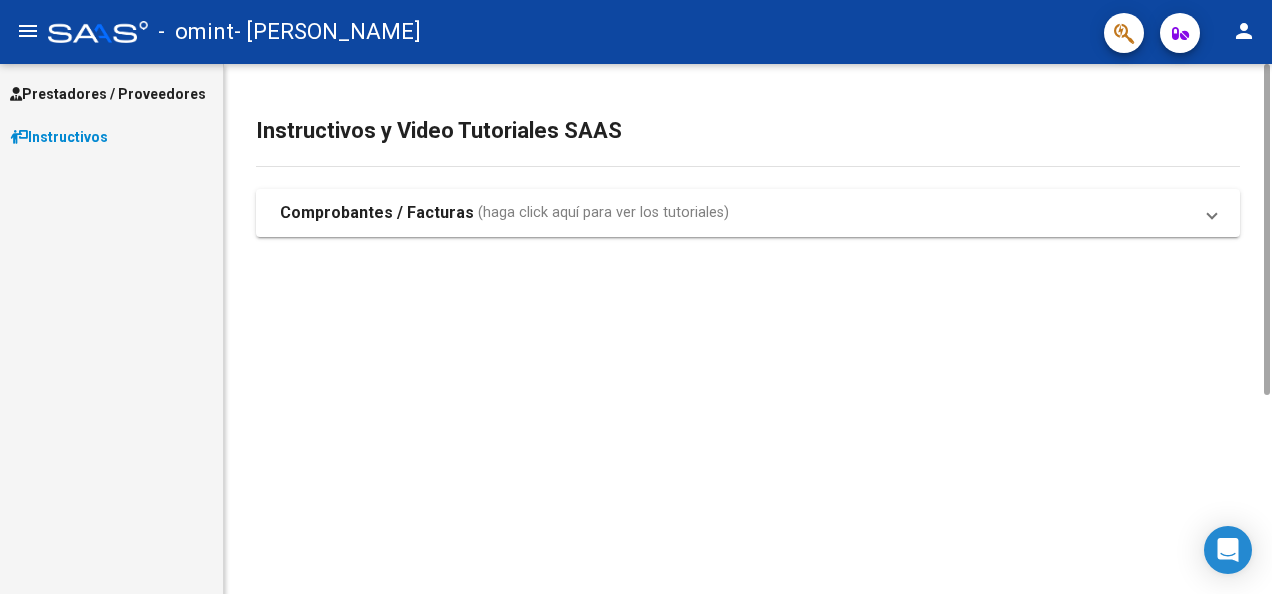 scroll, scrollTop: 0, scrollLeft: 0, axis: both 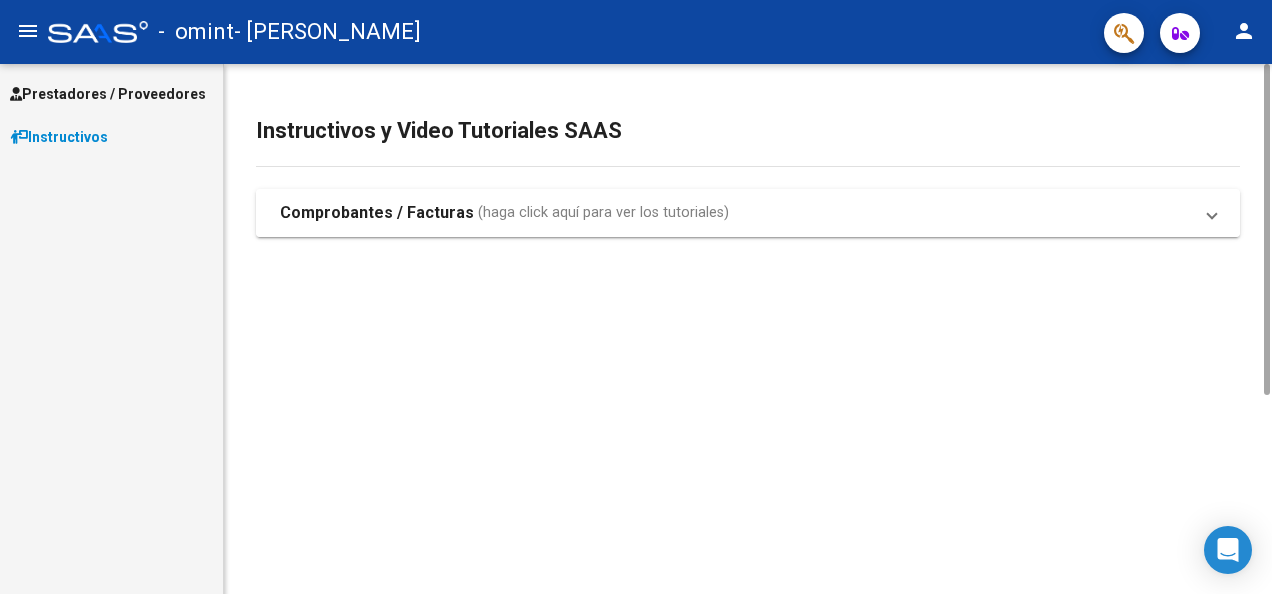 click on "Comprobantes / Facturas" at bounding box center (377, 213) 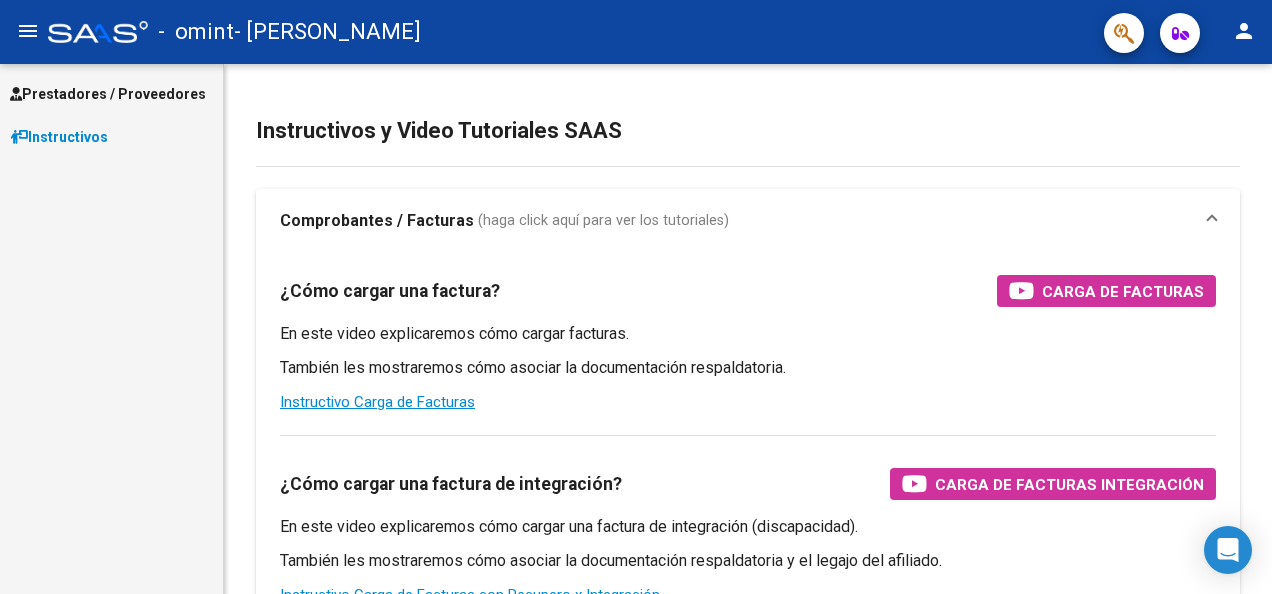 click on "Instructivos" at bounding box center (59, 137) 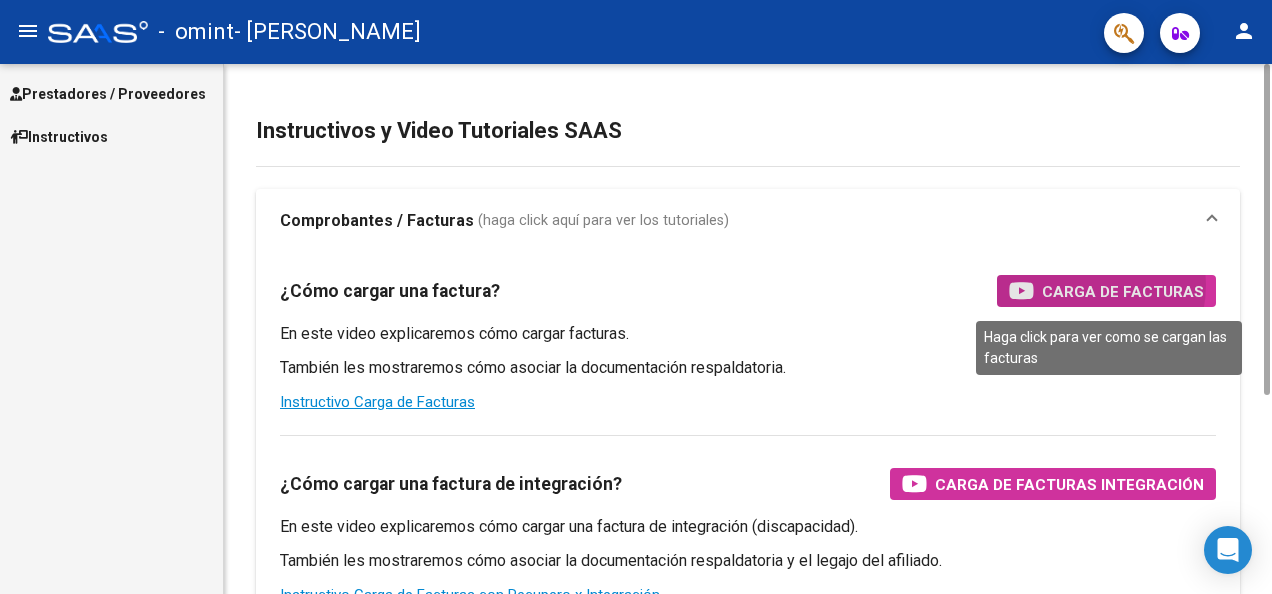 click on "Carga de Facturas" at bounding box center [1123, 291] 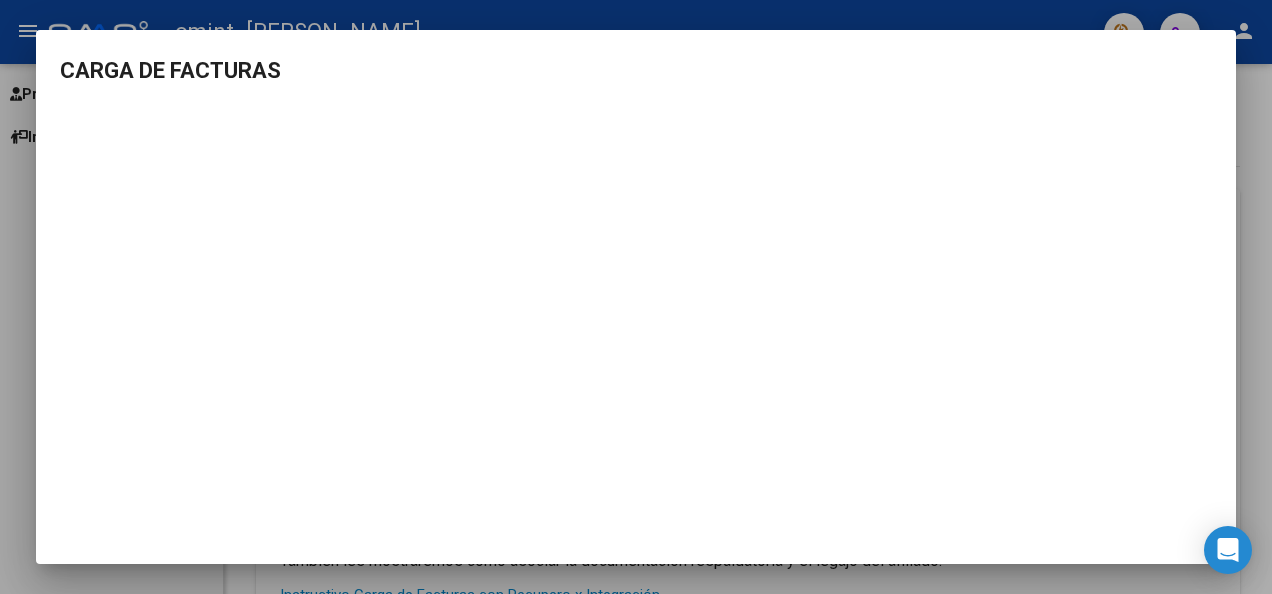 click at bounding box center [636, 297] 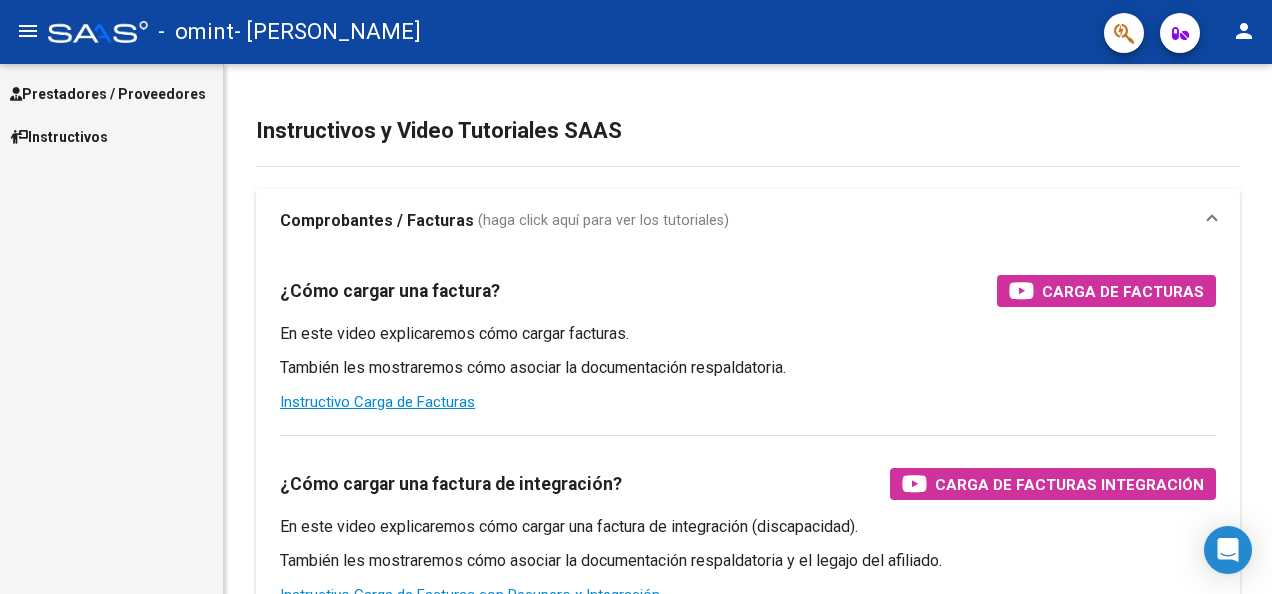 click on "person" 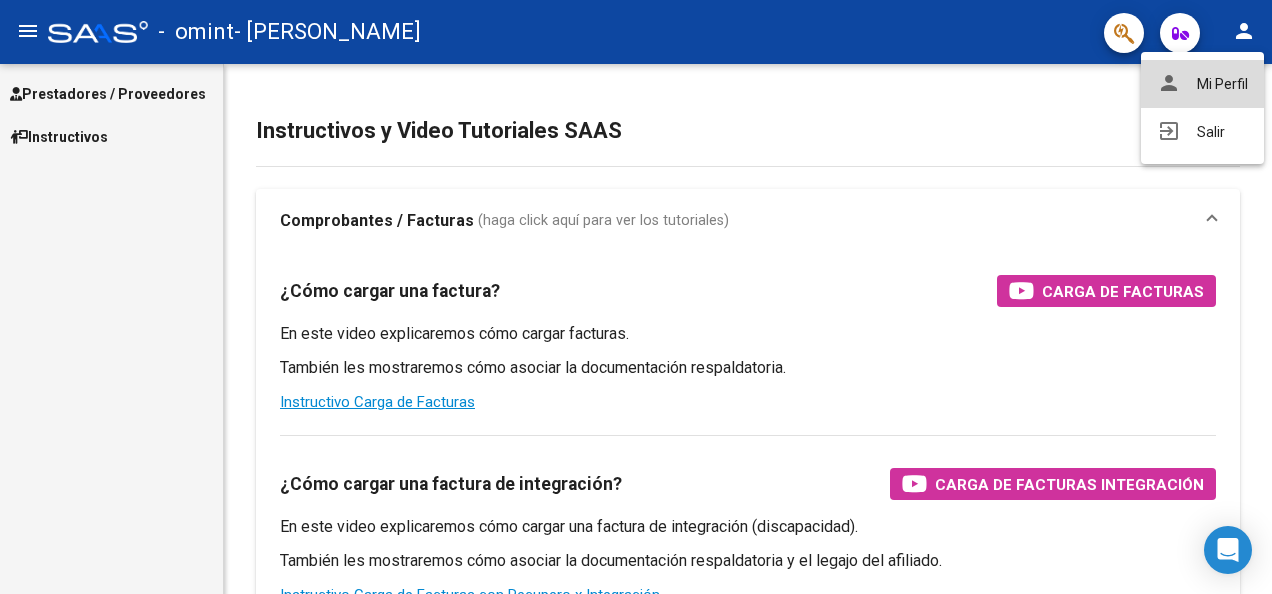 click on "person  Mi Perfil" at bounding box center (1202, 84) 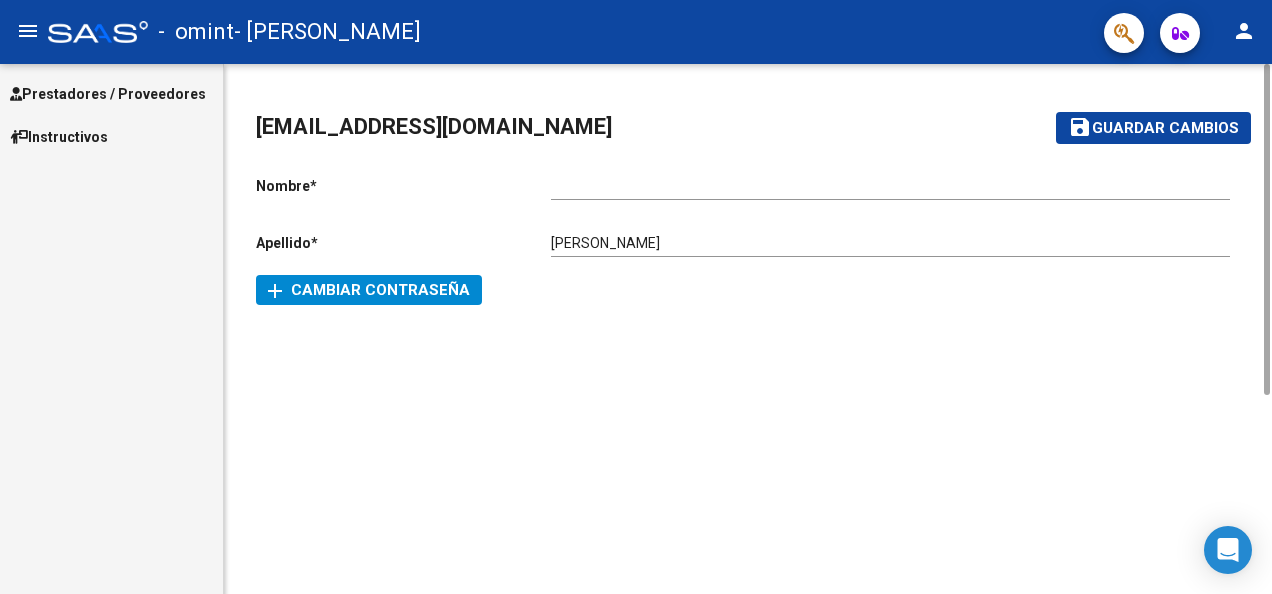 click on "Ingresar nombre" 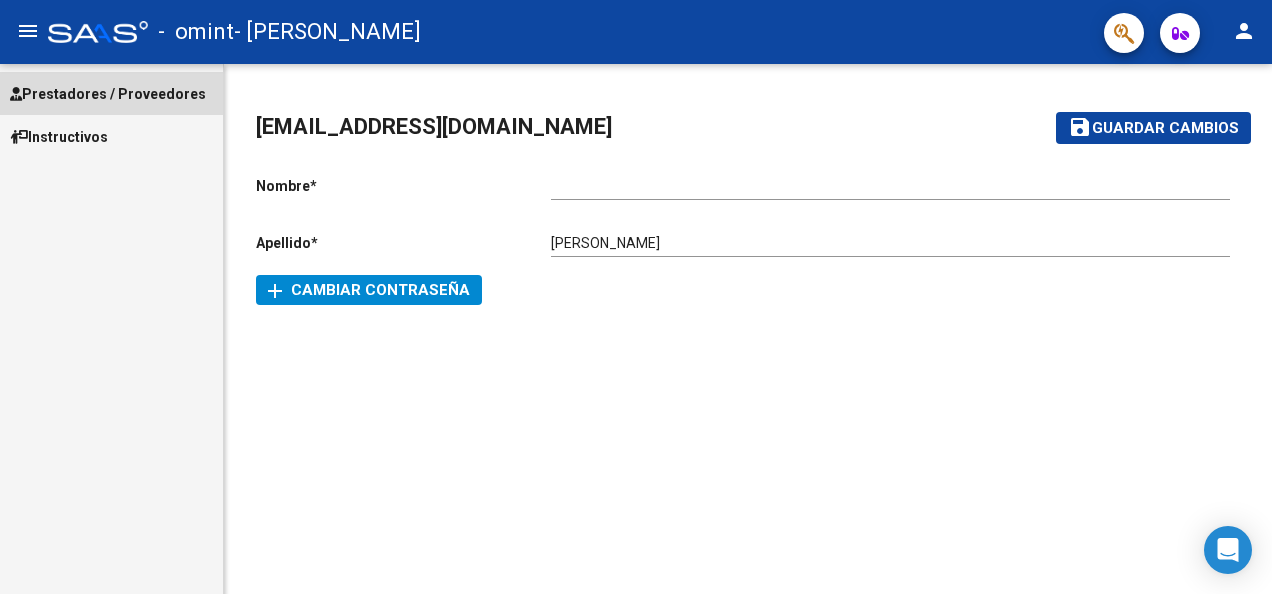 click on "Prestadores / Proveedores" at bounding box center [108, 94] 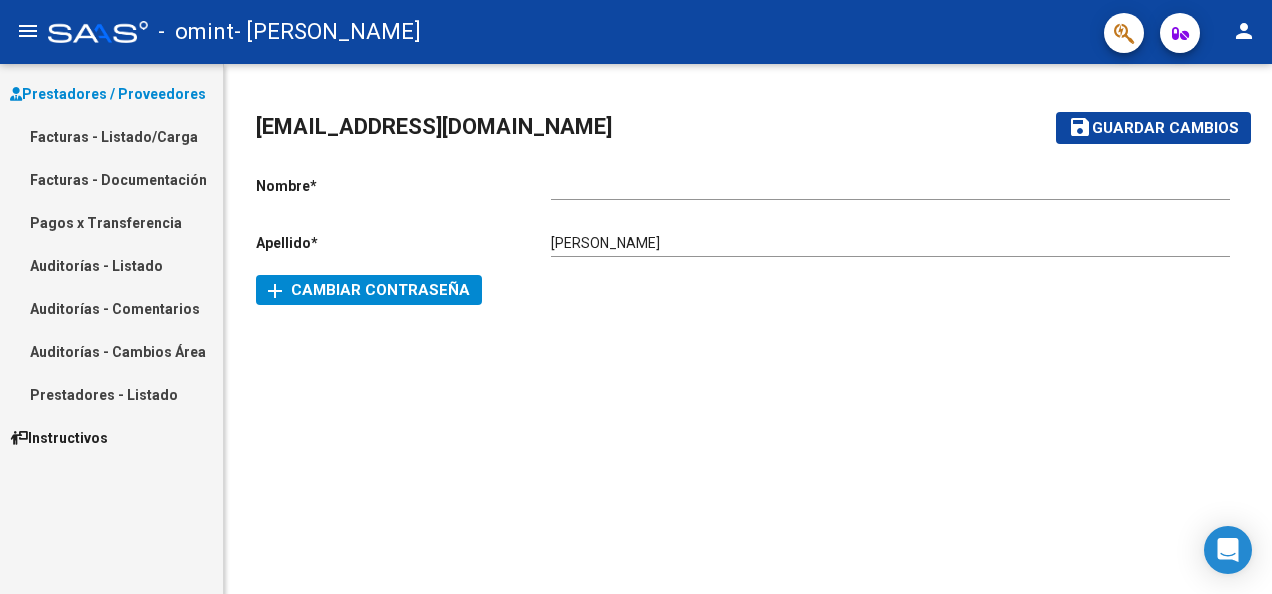click on "Facturas - Listado/Carga" at bounding box center (111, 136) 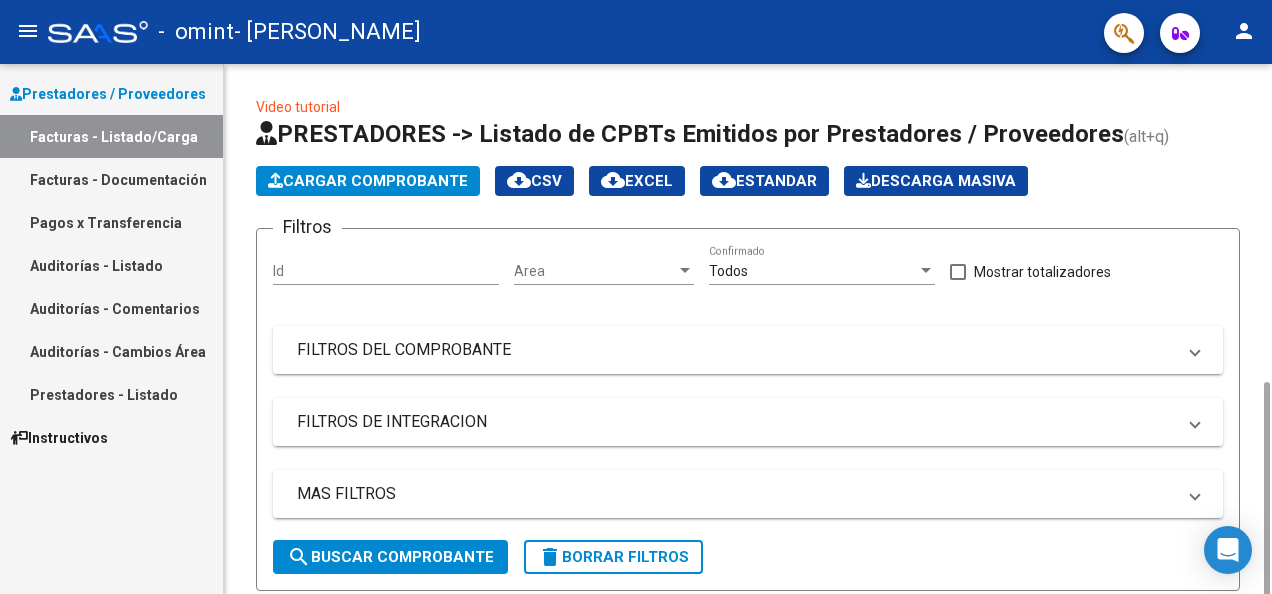 scroll, scrollTop: 371, scrollLeft: 0, axis: vertical 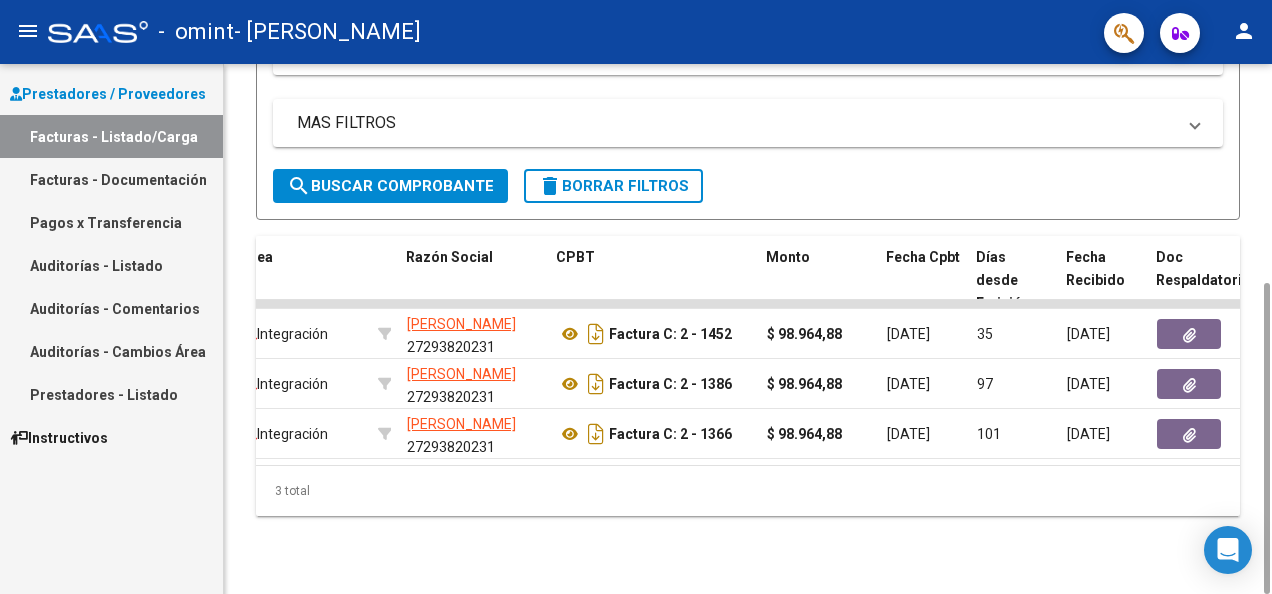 drag, startPoint x: 574, startPoint y: 462, endPoint x: 623, endPoint y: 474, distance: 50.447994 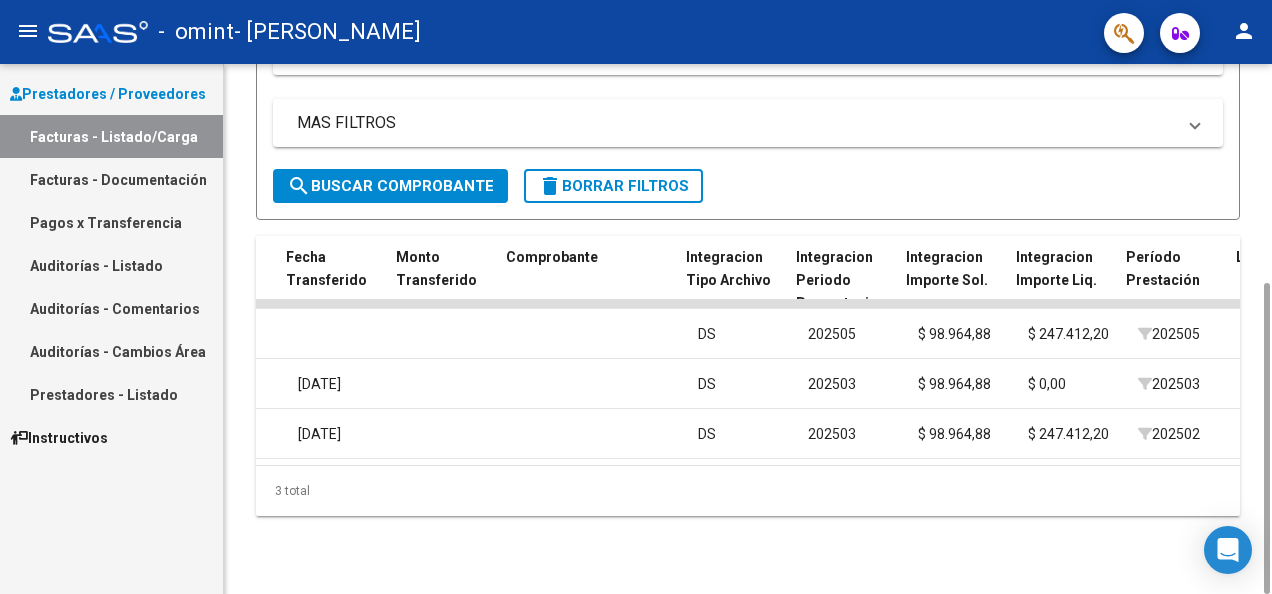 scroll, scrollTop: 0, scrollLeft: 1786, axis: horizontal 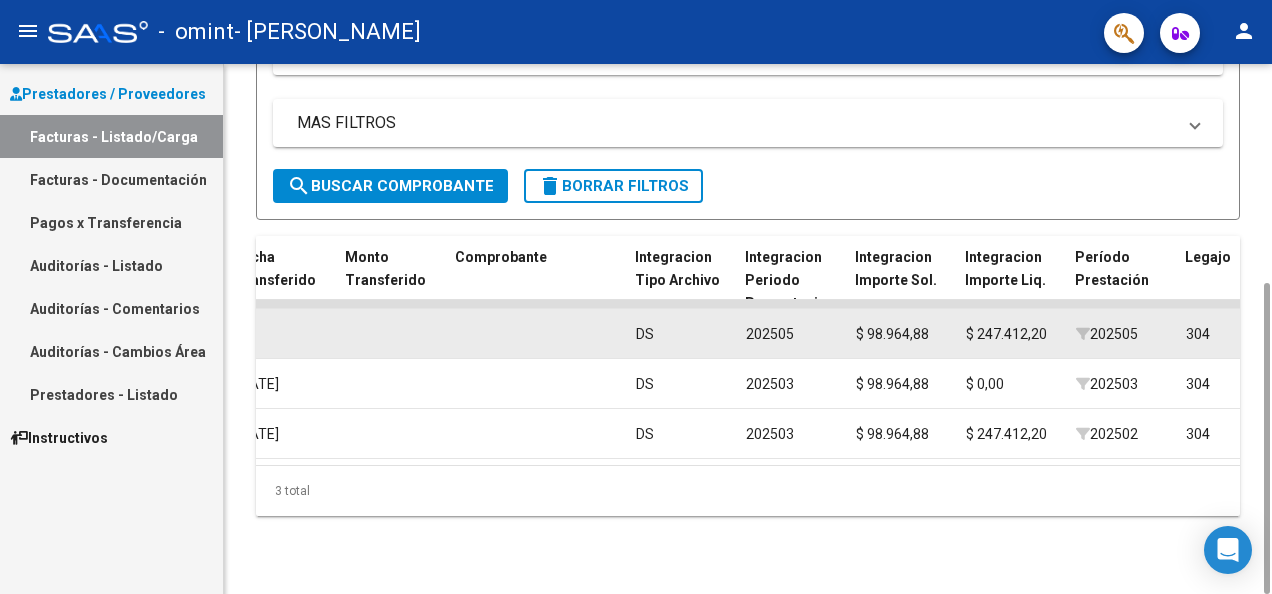 click on "$ 247.412,20" 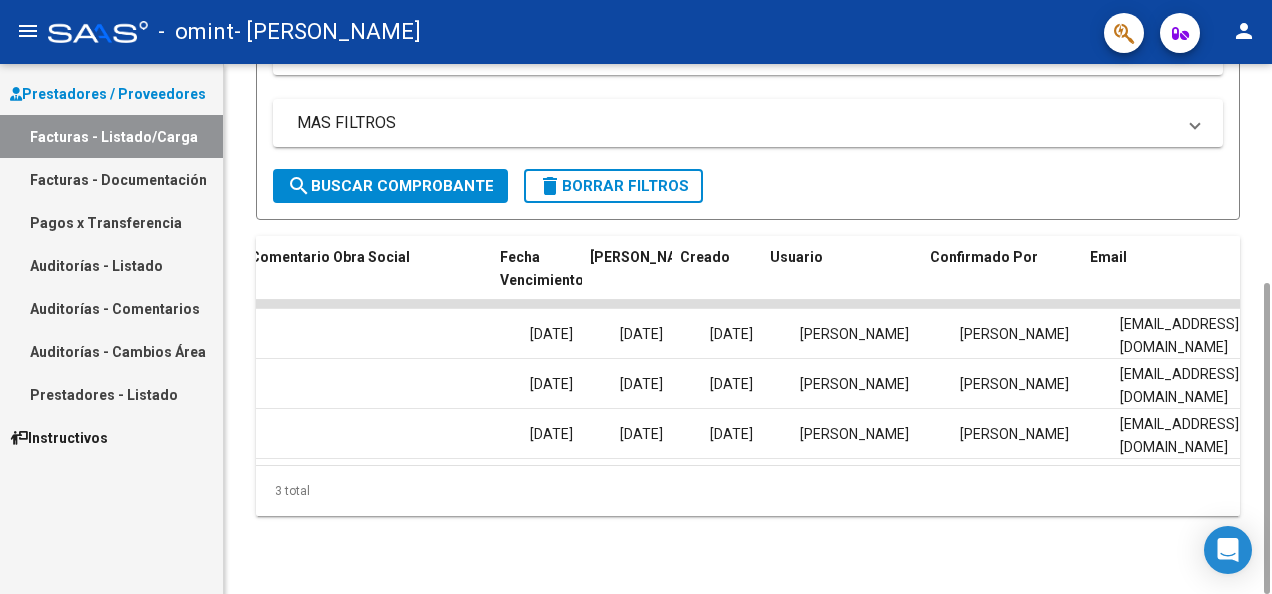 scroll, scrollTop: 0, scrollLeft: 3232, axis: horizontal 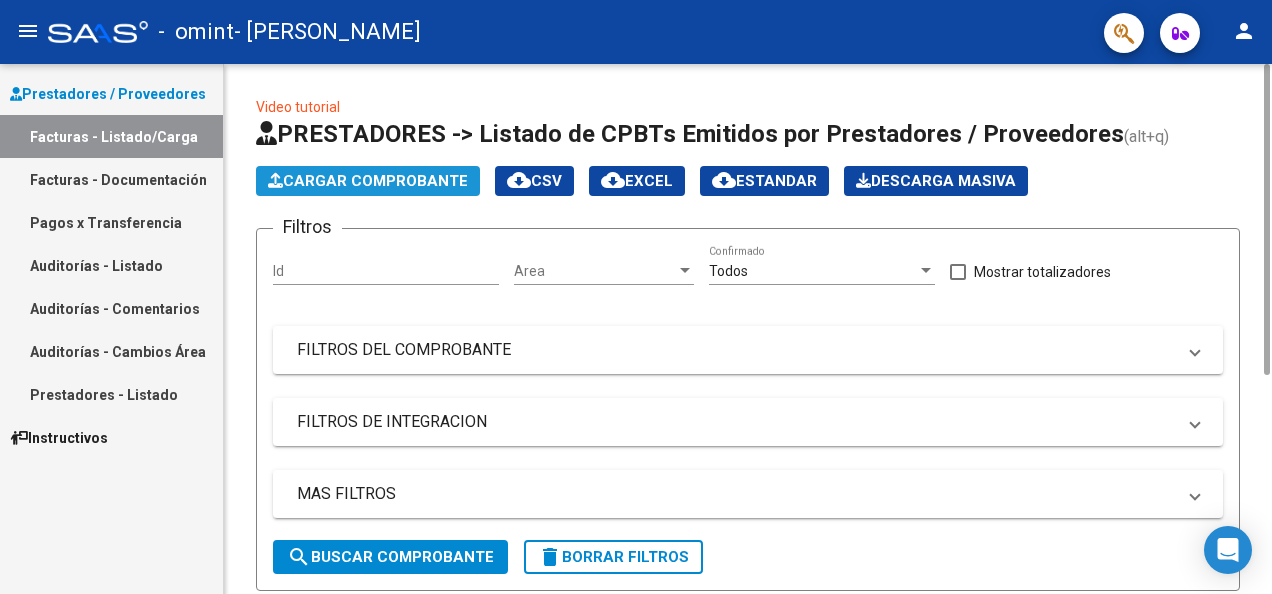 click on "Cargar Comprobante" 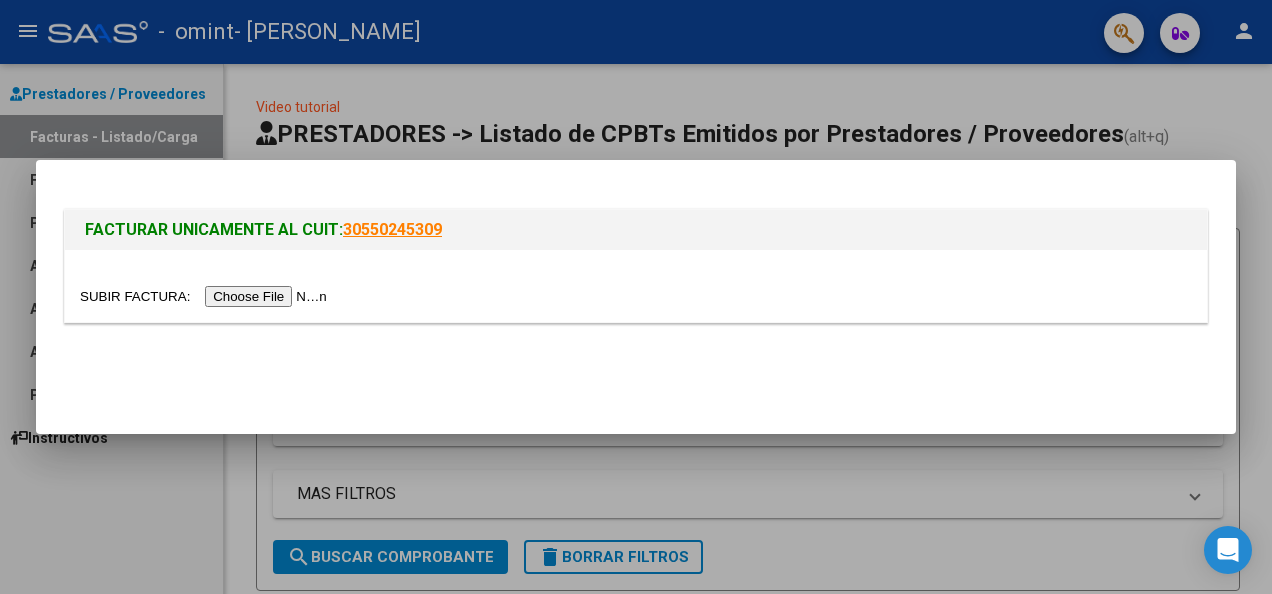 click at bounding box center (206, 296) 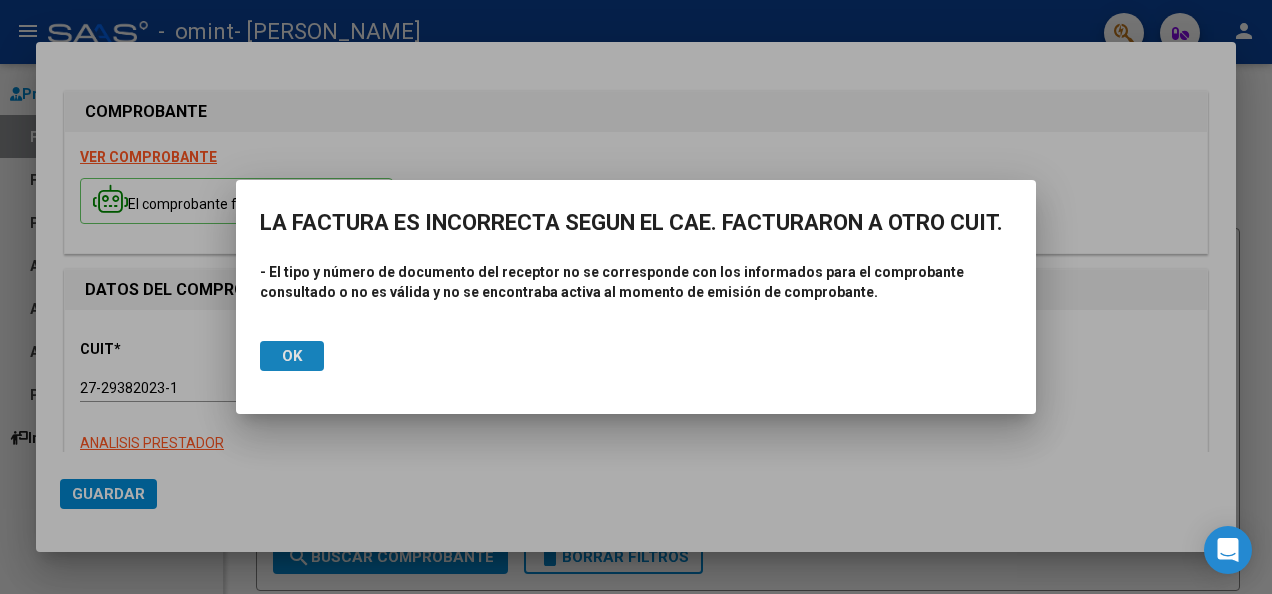 click on "Ok" 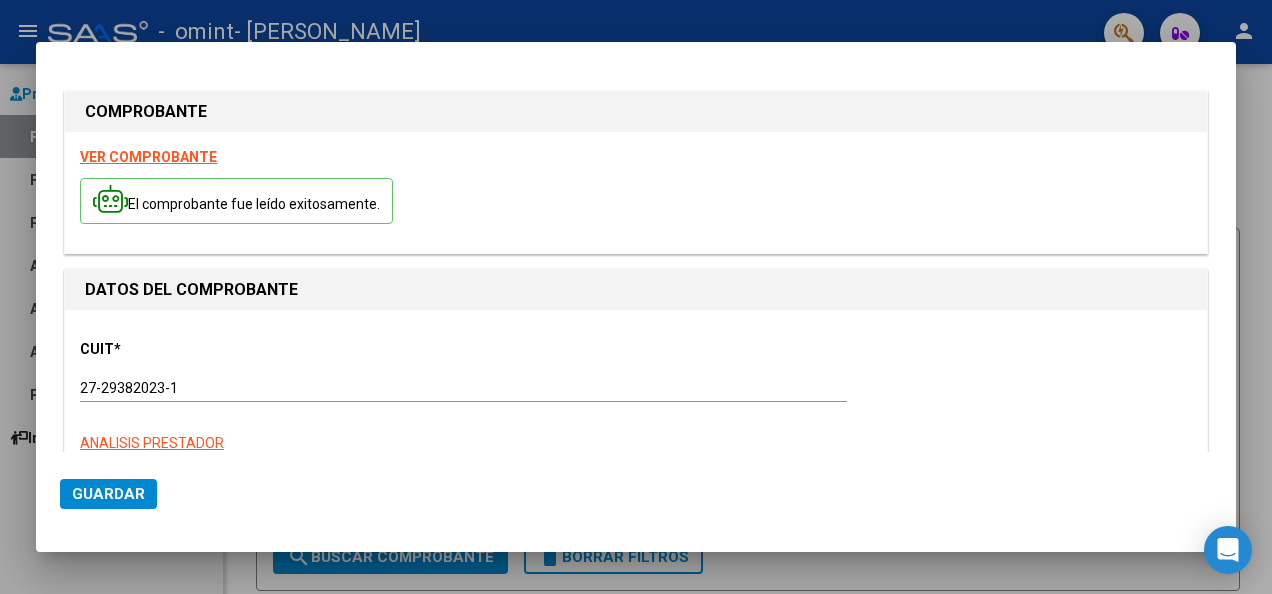 click on "VER COMPROBANTE" at bounding box center [148, 157] 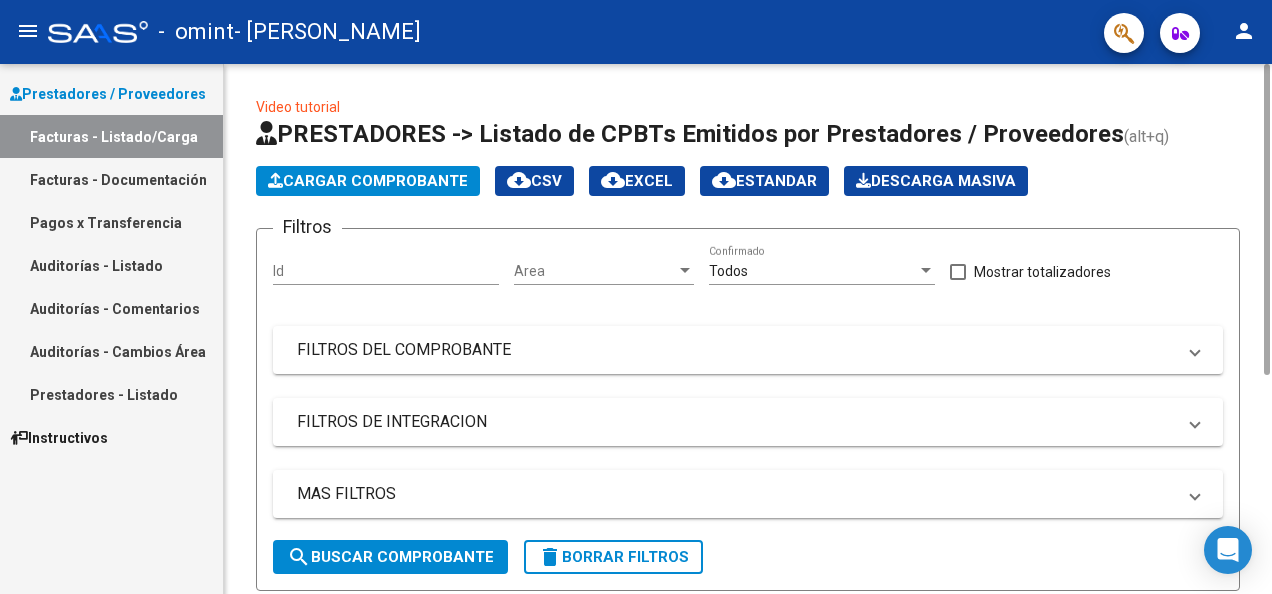 click on "Cargar Comprobante" 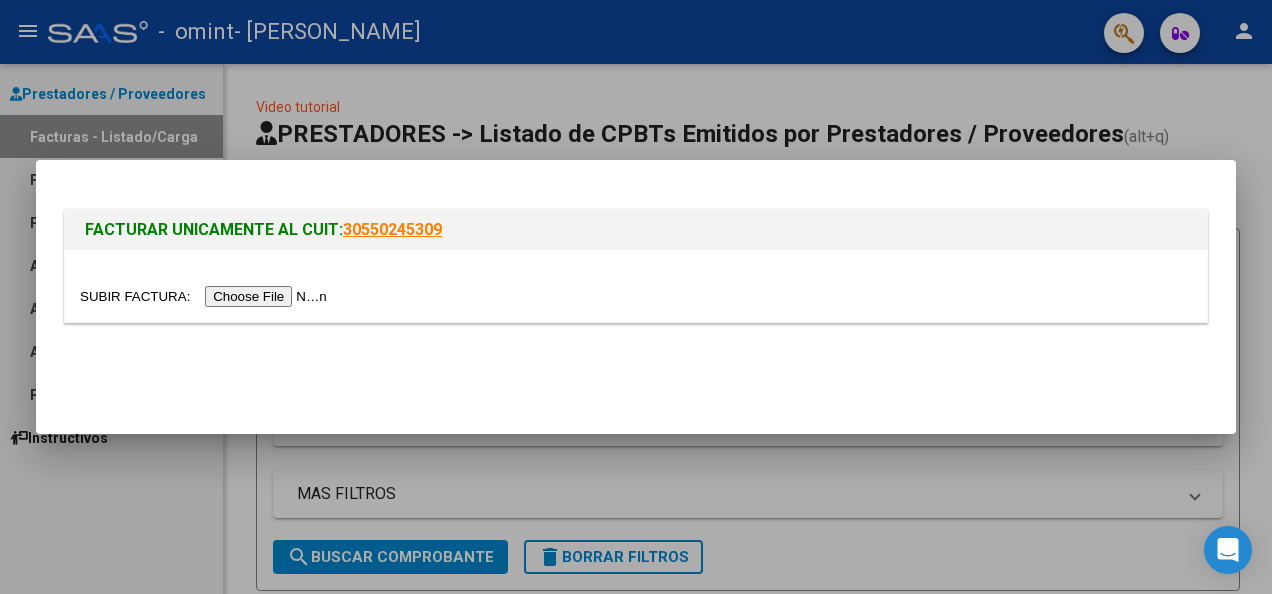 click at bounding box center [206, 296] 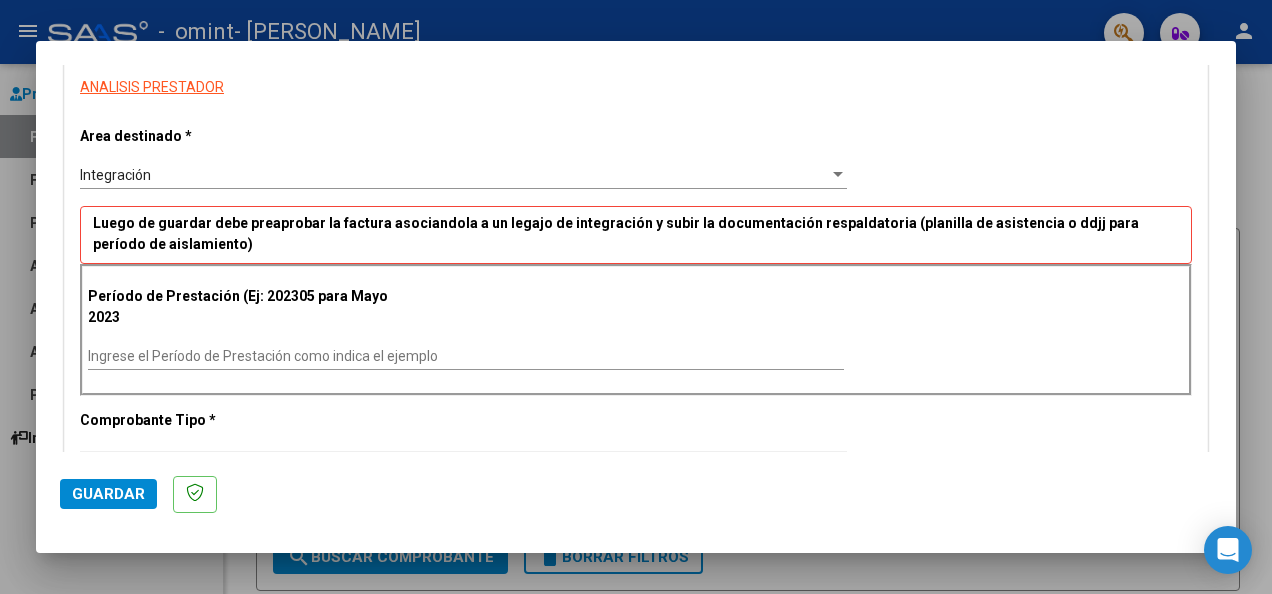 scroll, scrollTop: 400, scrollLeft: 0, axis: vertical 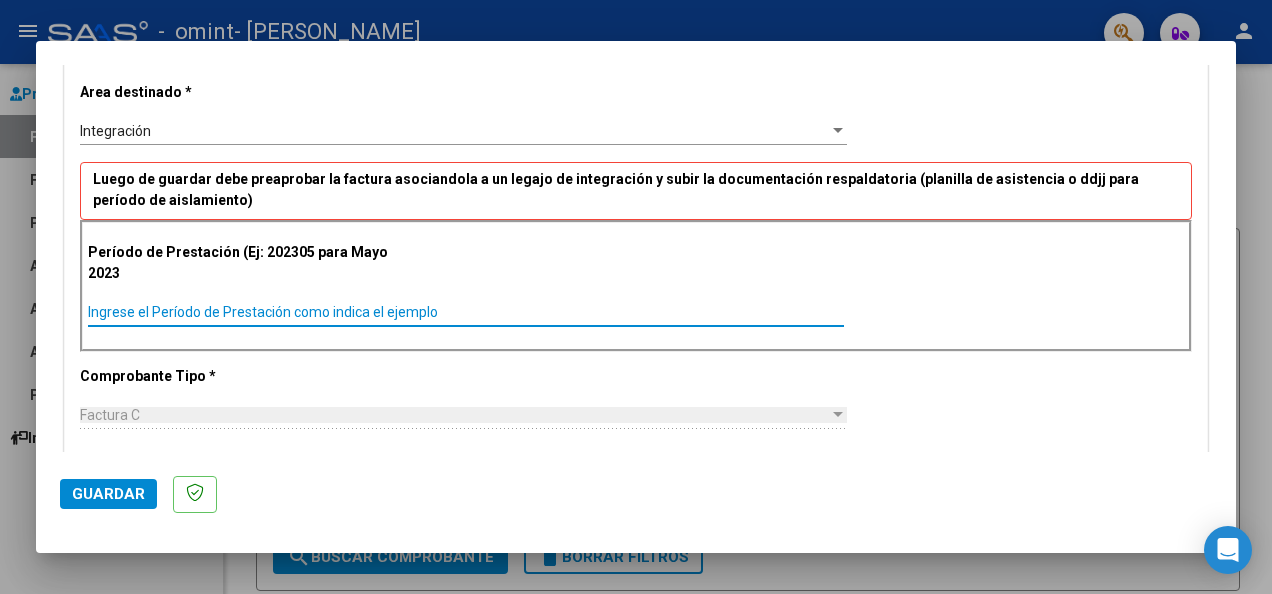 click on "Ingrese el Período de Prestación como indica el ejemplo" at bounding box center (466, 312) 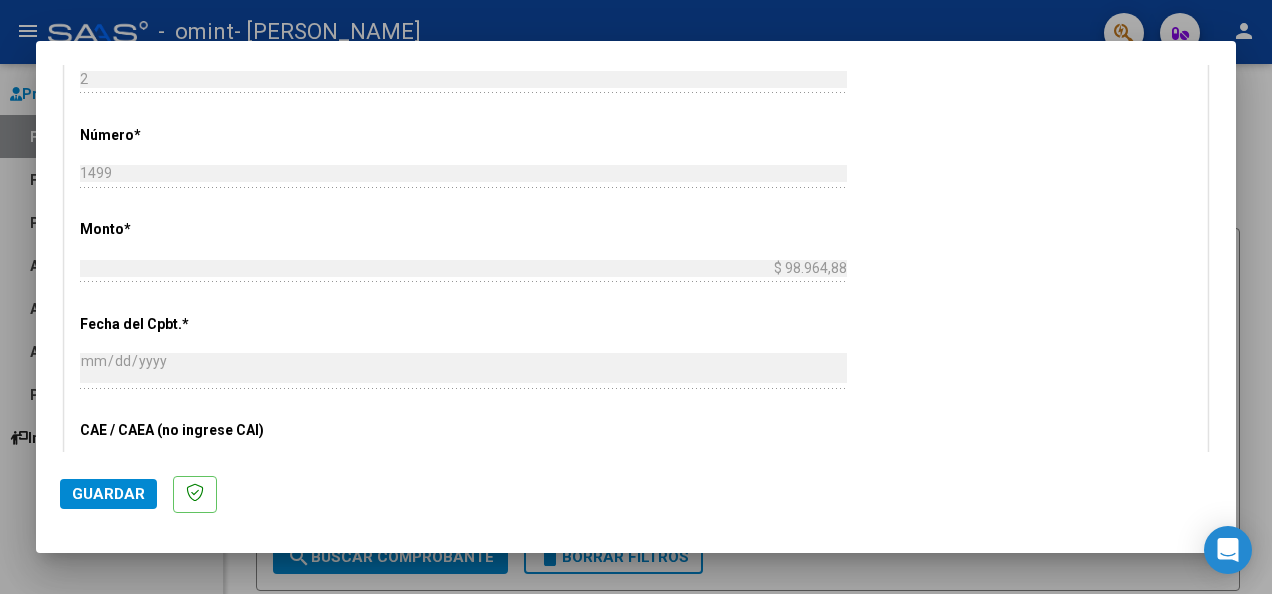scroll, scrollTop: 800, scrollLeft: 0, axis: vertical 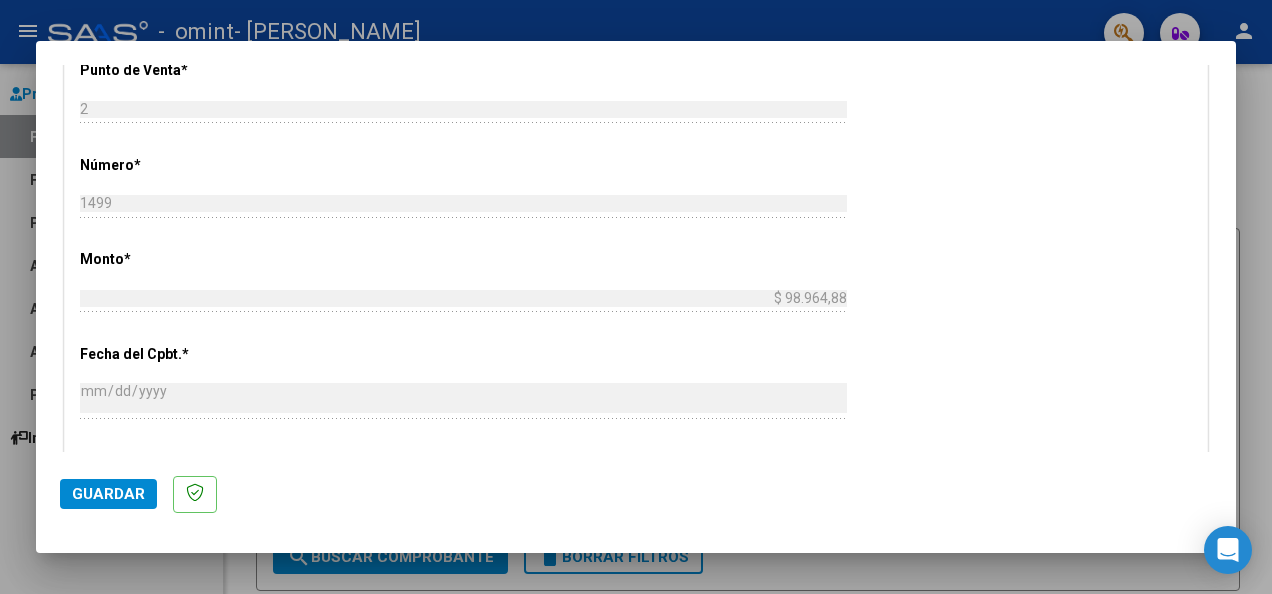 type on "202506" 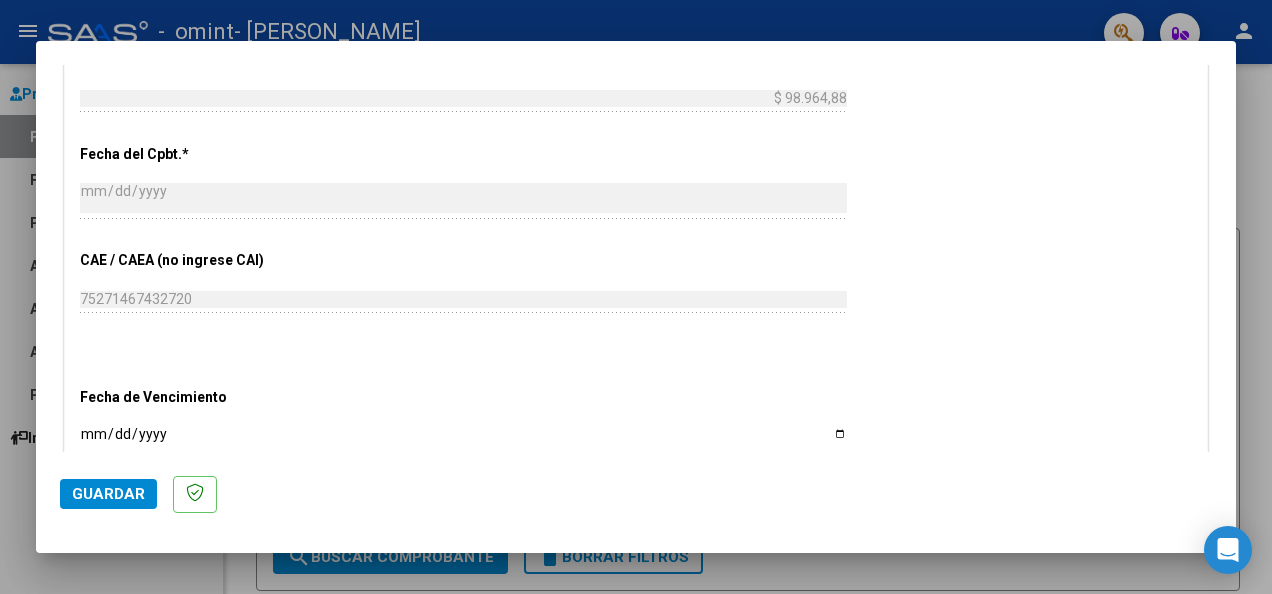 scroll, scrollTop: 1100, scrollLeft: 0, axis: vertical 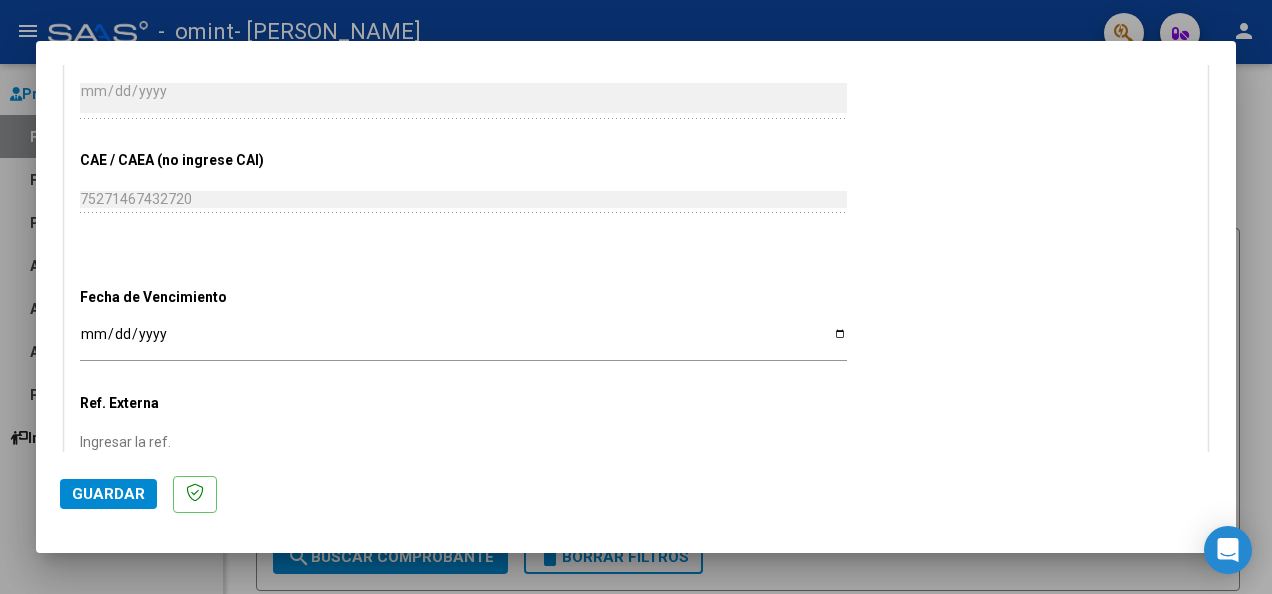 click on "Ingresar la fecha" at bounding box center [463, 341] 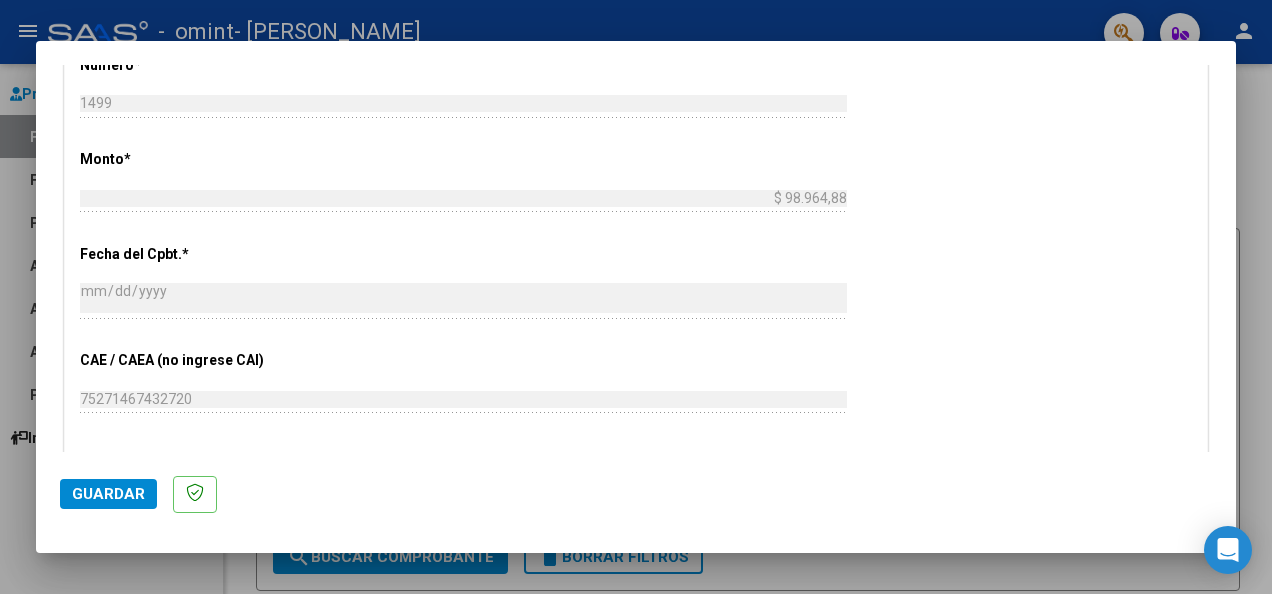 scroll, scrollTop: 1100, scrollLeft: 0, axis: vertical 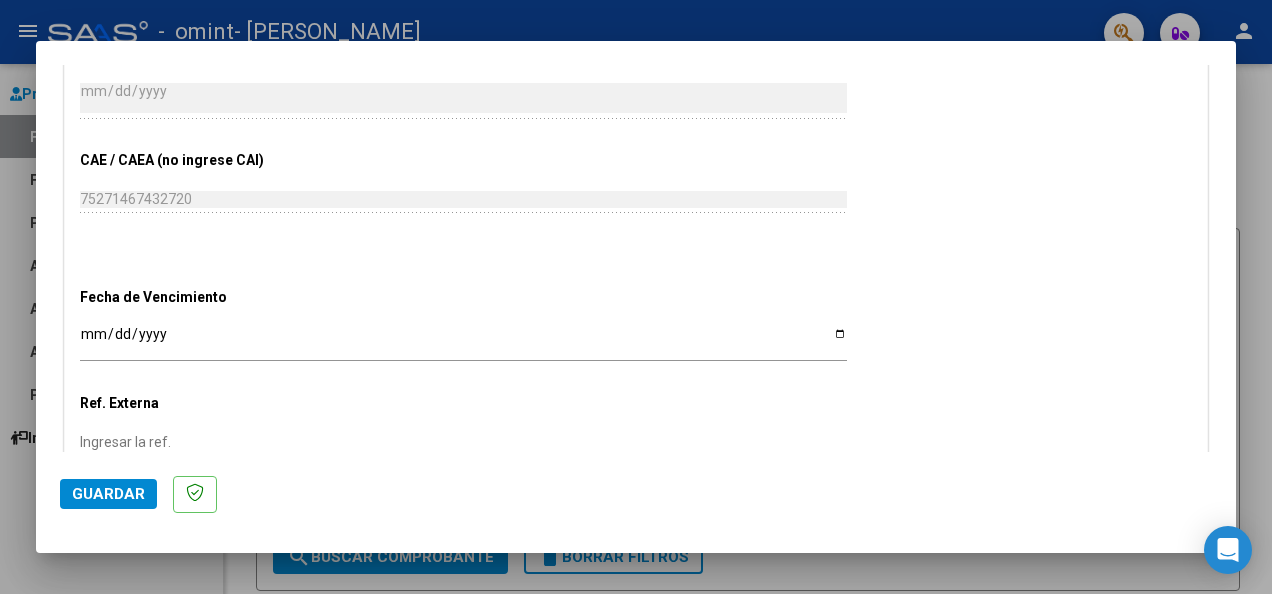 click on "Ingresar la fecha" at bounding box center (463, 341) 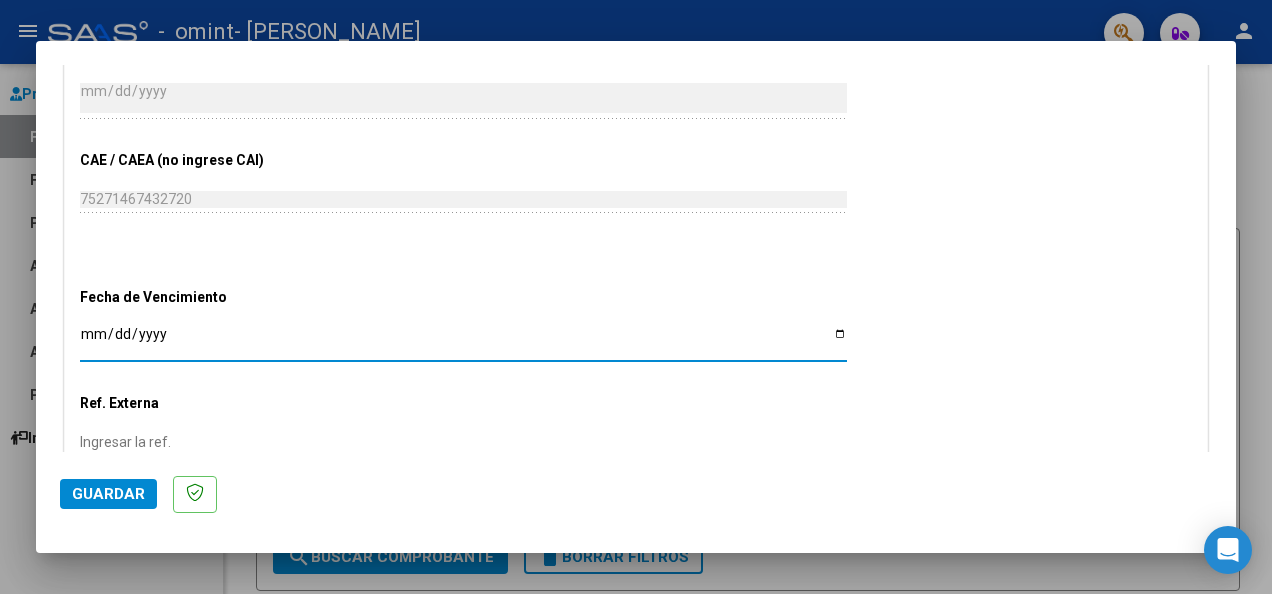 click on "Ingresar la fecha" at bounding box center (463, 341) 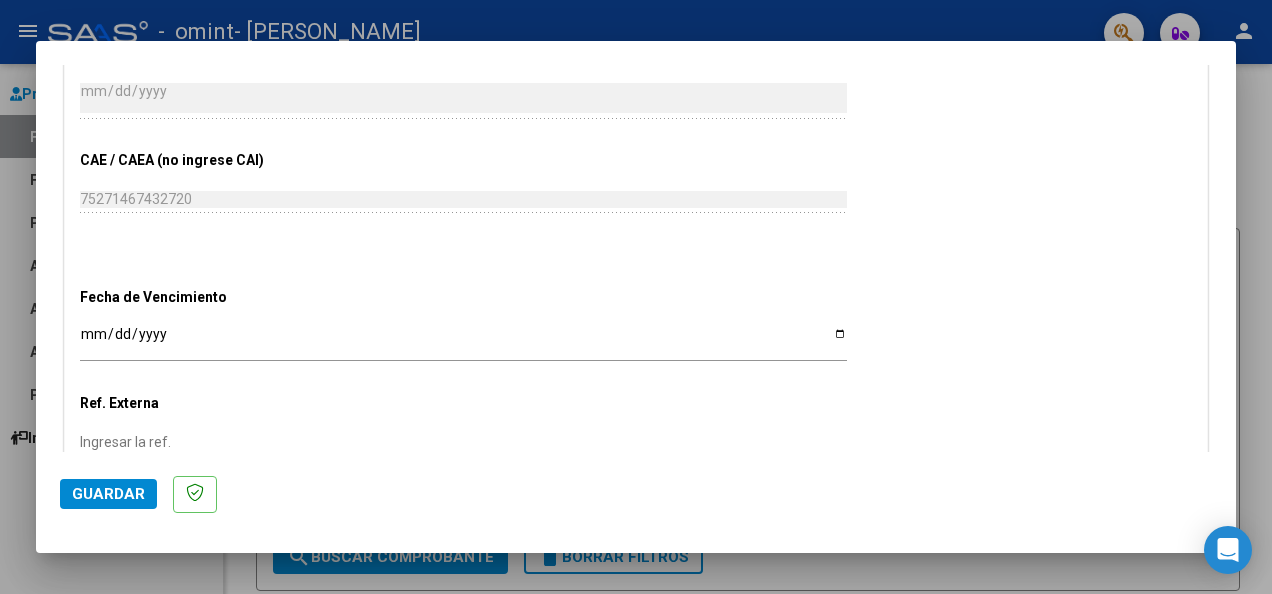 click on "Ingresar la fecha" 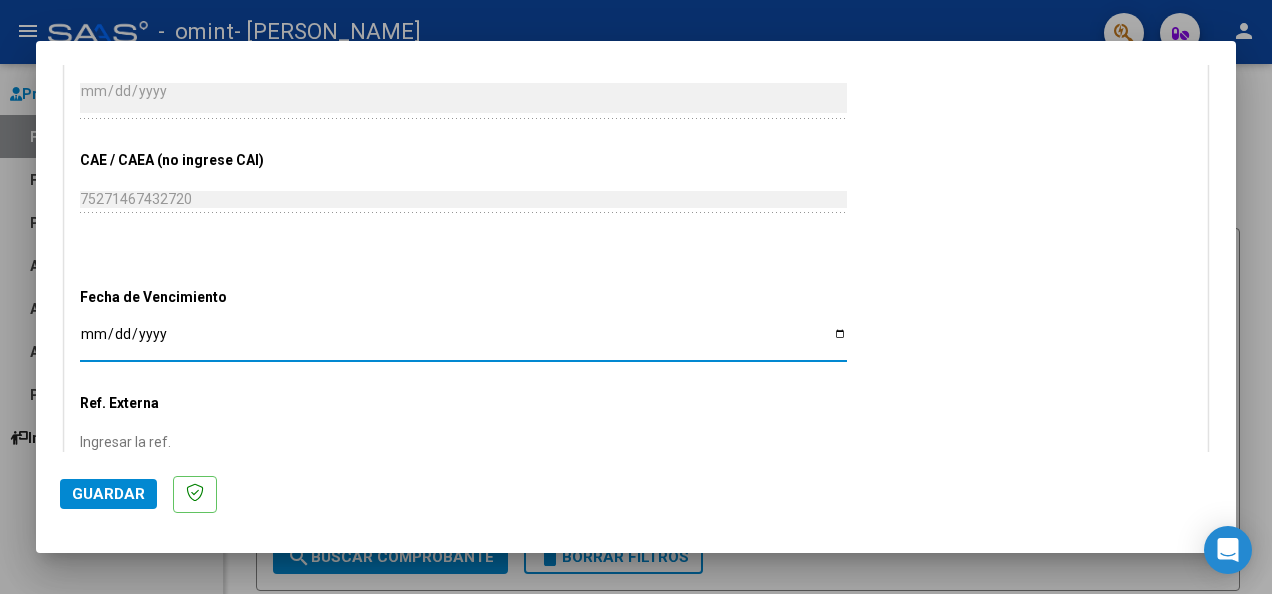 click on "Ingresar la fecha" at bounding box center [463, 341] 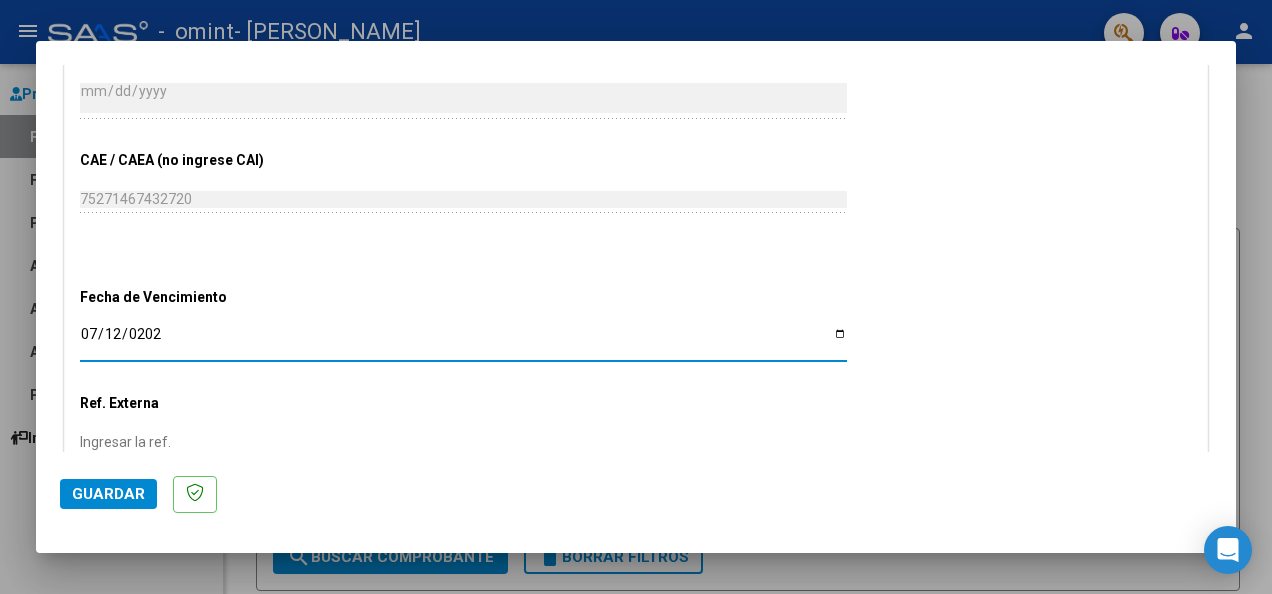 type on "[DATE]" 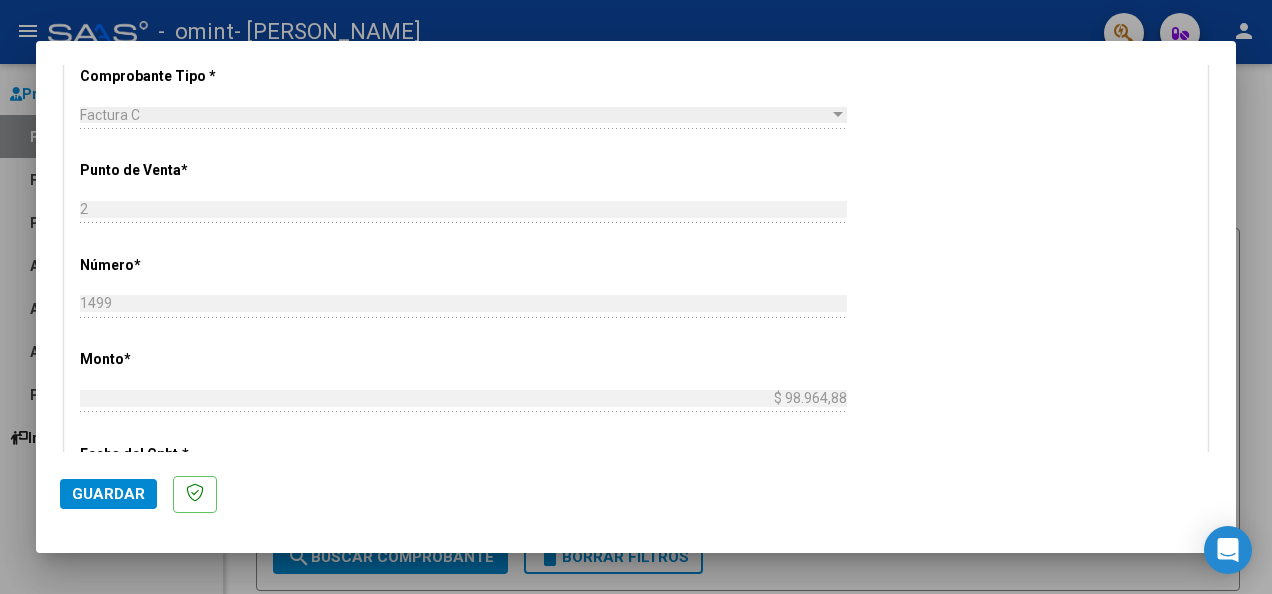 scroll, scrollTop: 1271, scrollLeft: 0, axis: vertical 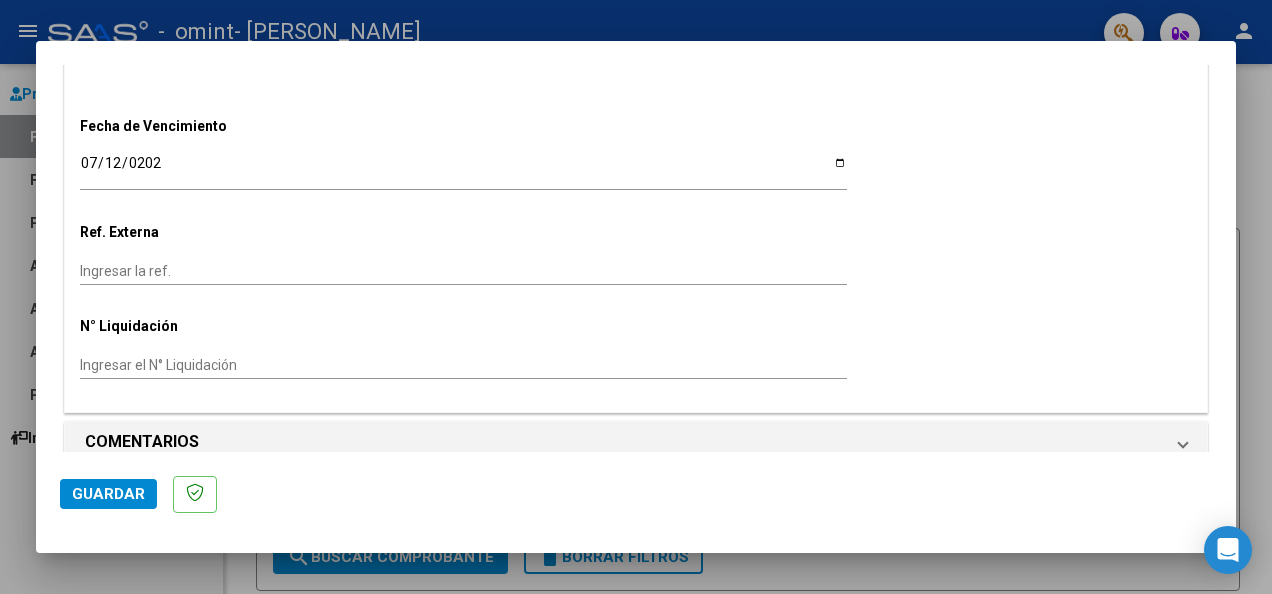 click on "Guardar" 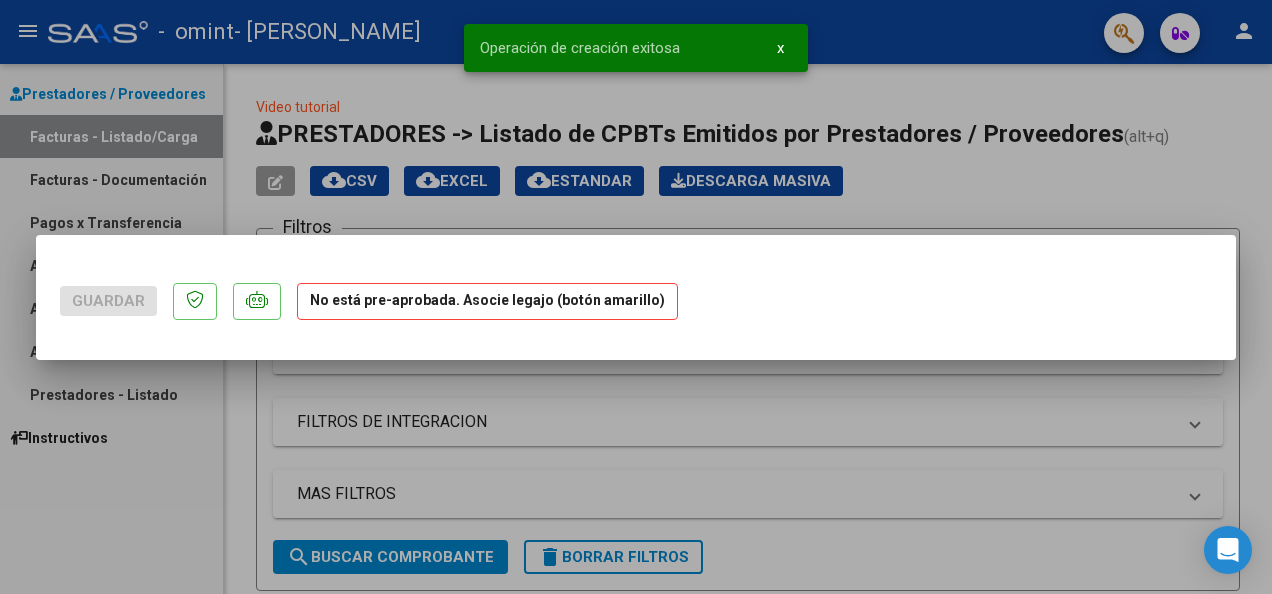scroll, scrollTop: 0, scrollLeft: 0, axis: both 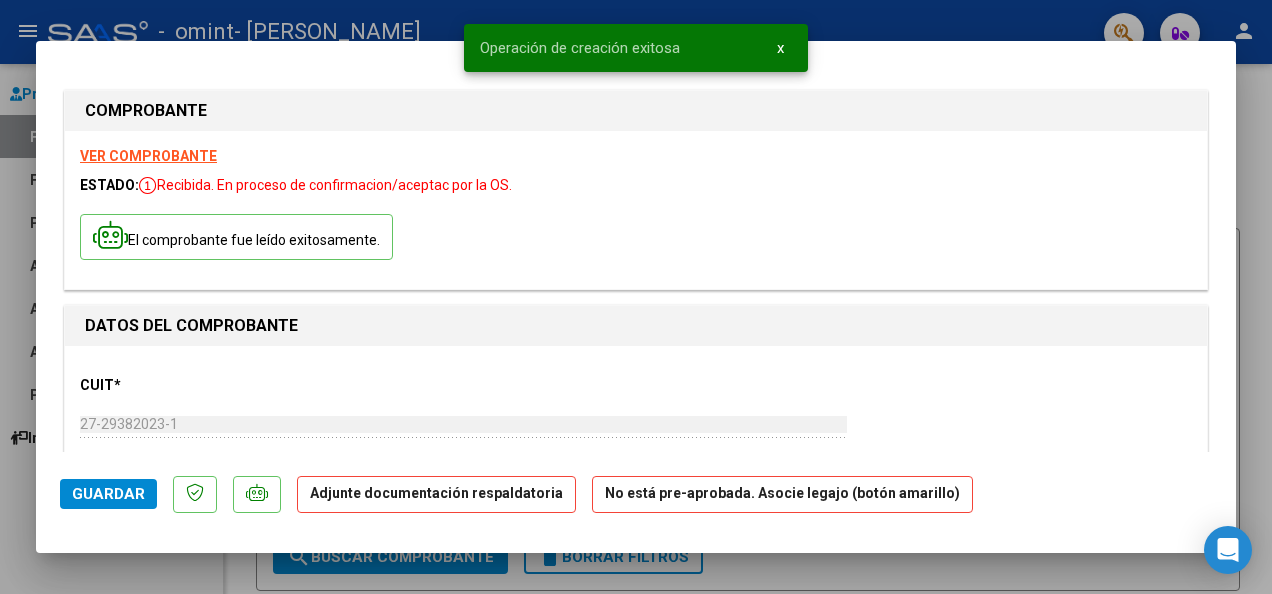 click on "Adjunte documentación respaldatoria" 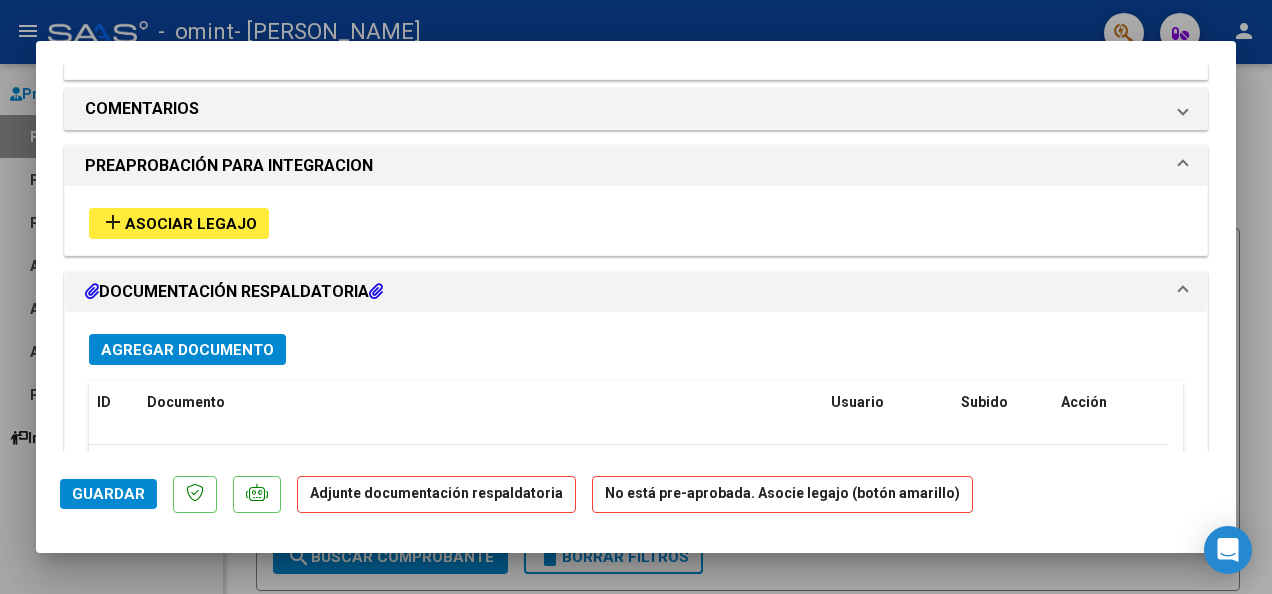 scroll, scrollTop: 1528, scrollLeft: 0, axis: vertical 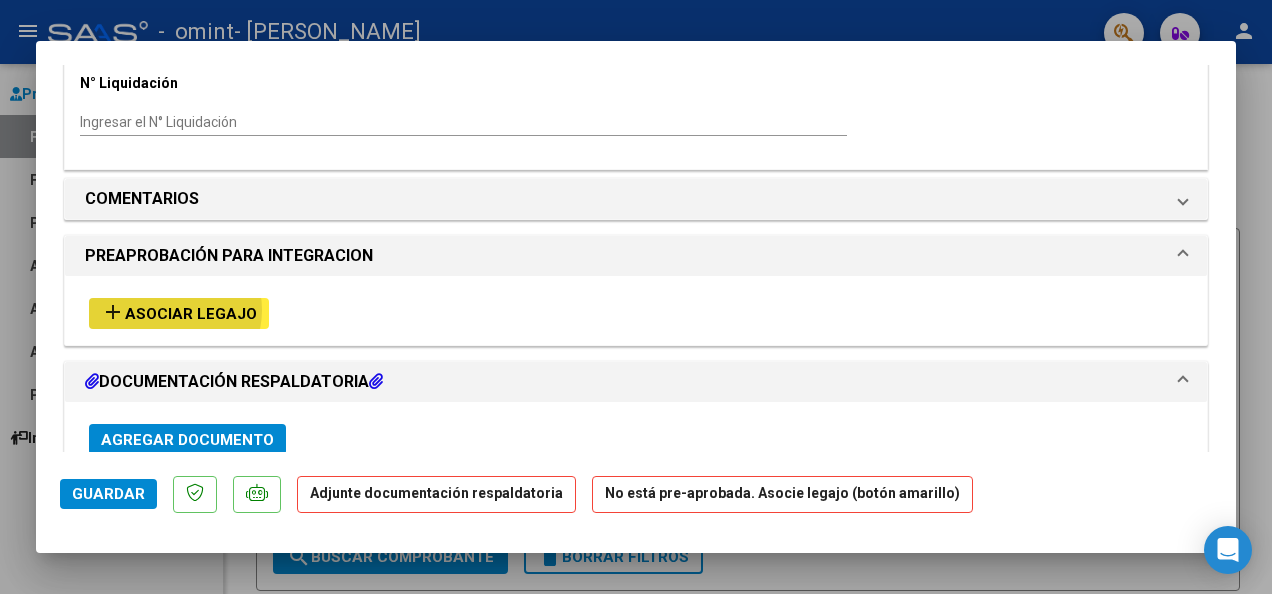 click on "Asociar Legajo" at bounding box center [191, 314] 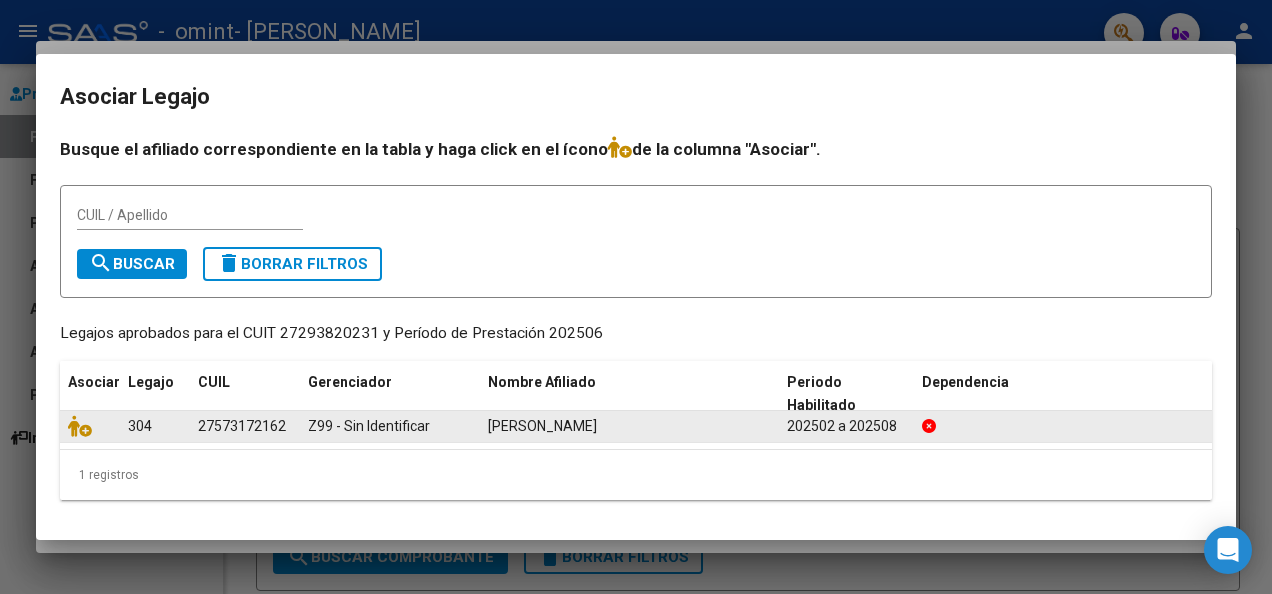 click on "202502 a 202508" 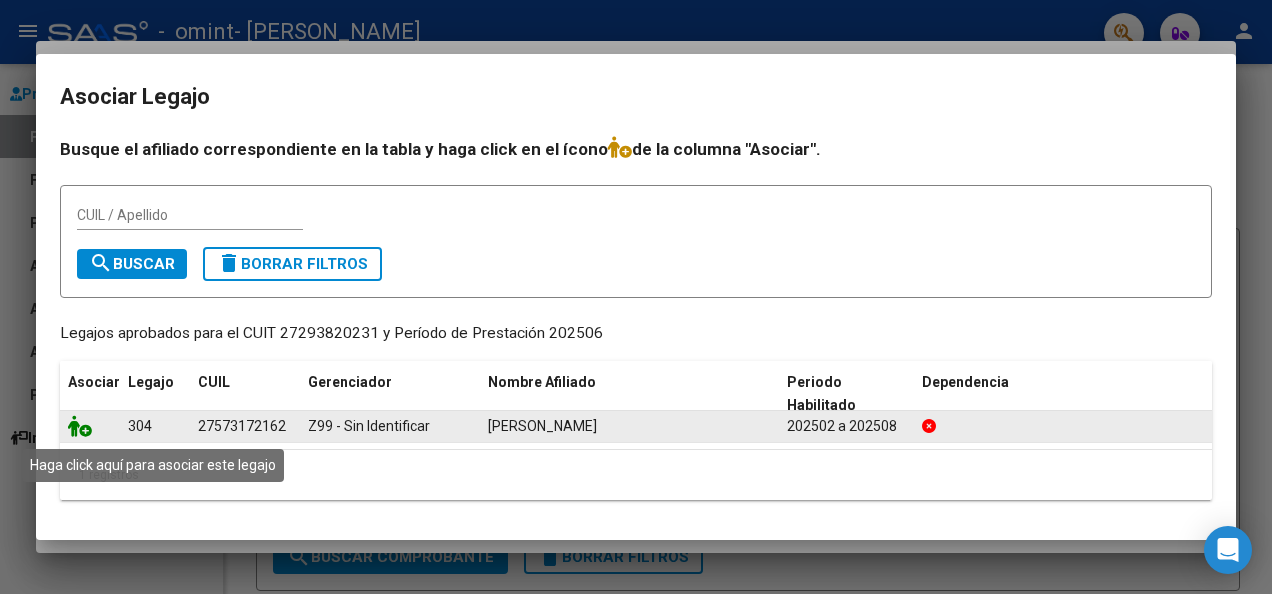 click 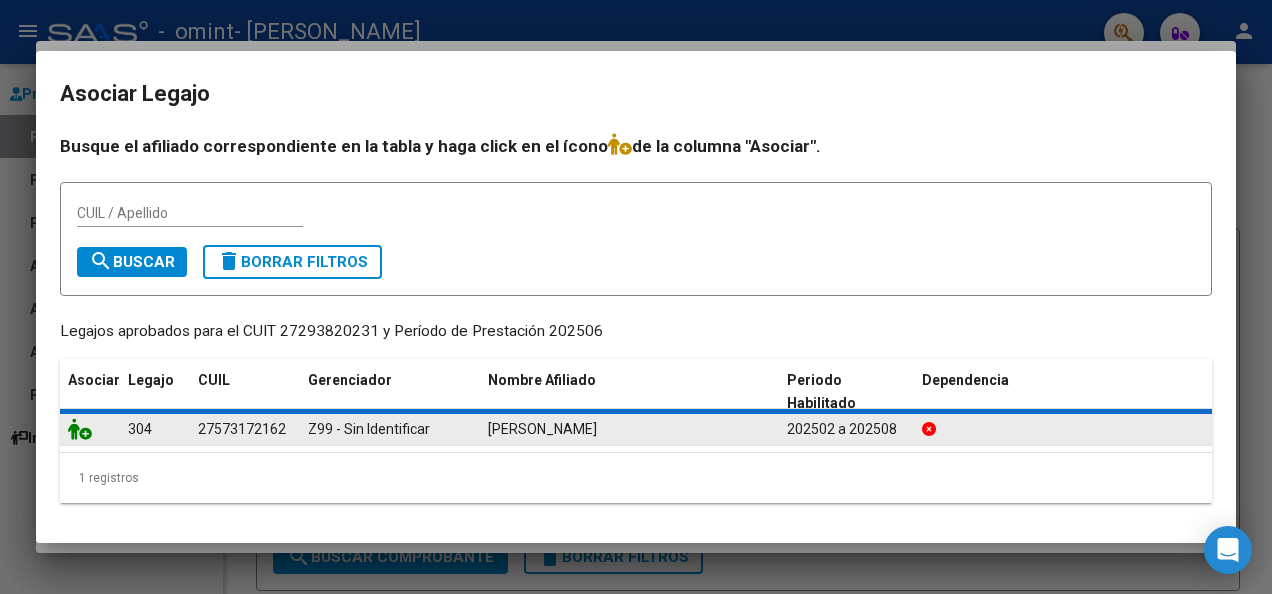 scroll, scrollTop: 1578, scrollLeft: 0, axis: vertical 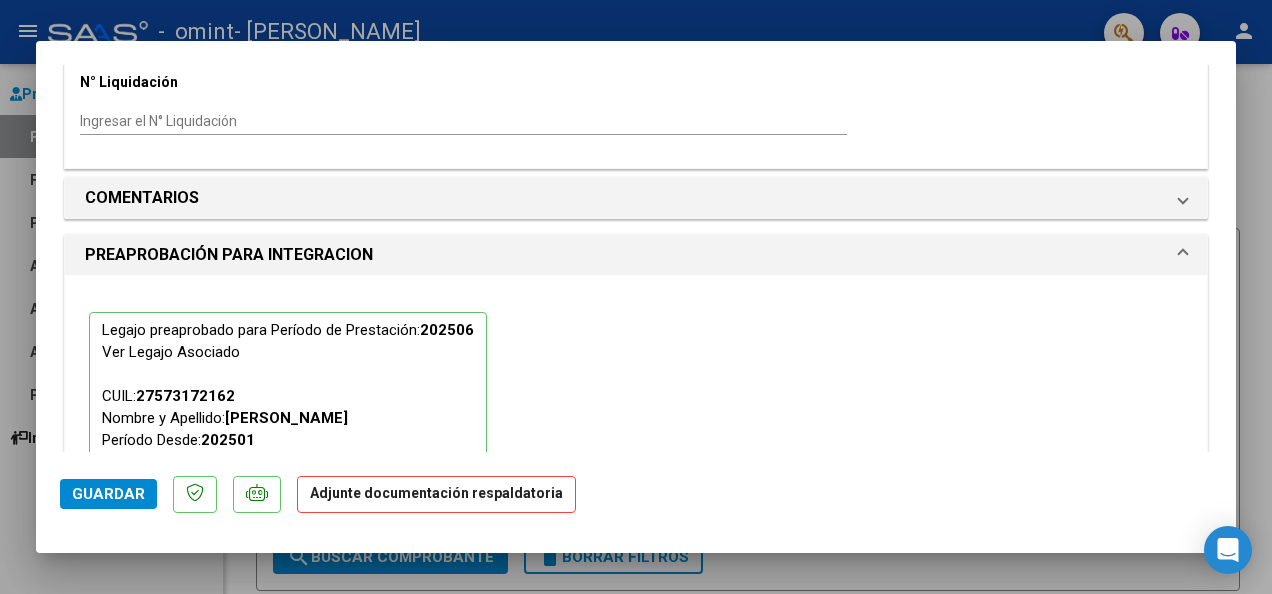 click on "Adjunte documentación respaldatoria" 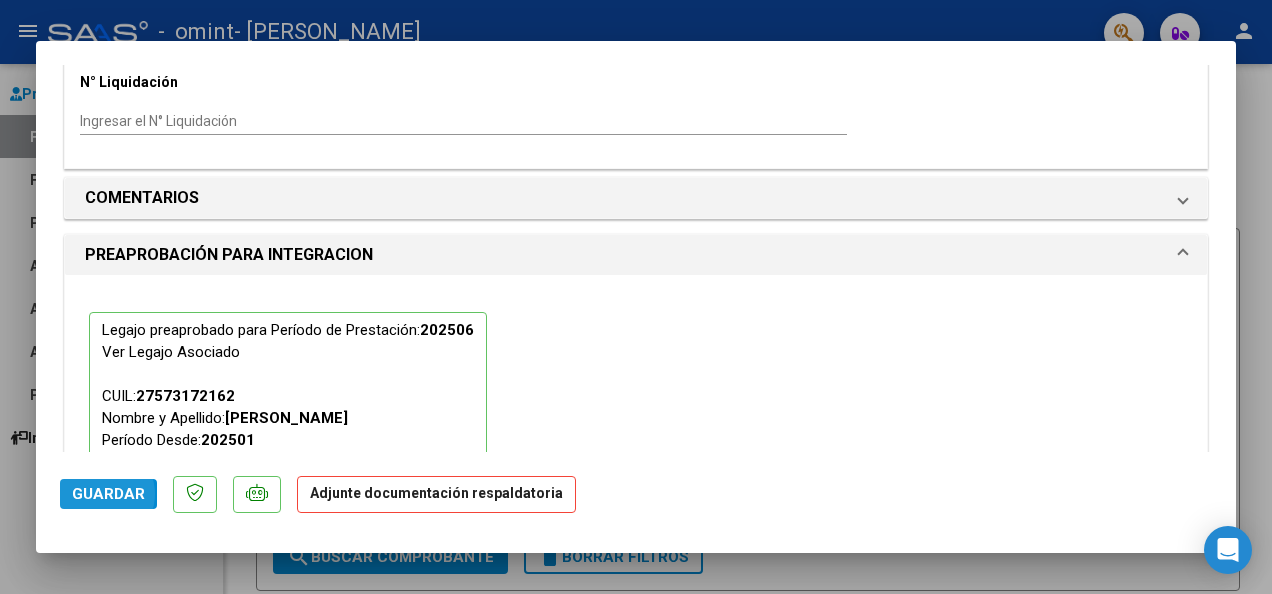 click on "Guardar" 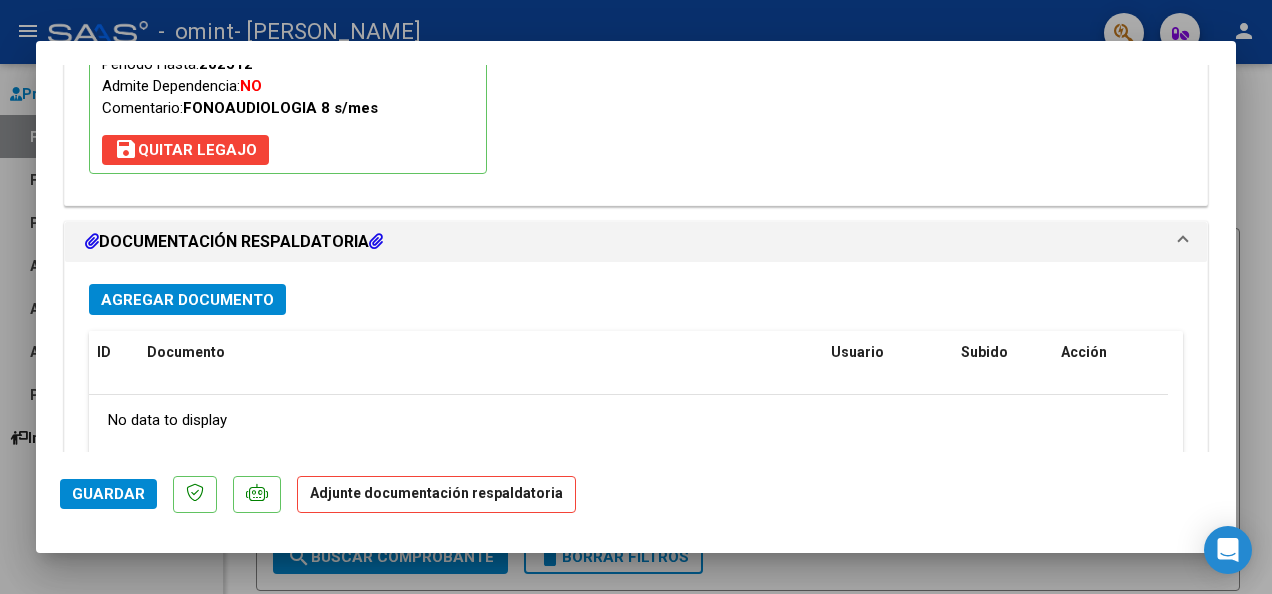 scroll, scrollTop: 1898, scrollLeft: 0, axis: vertical 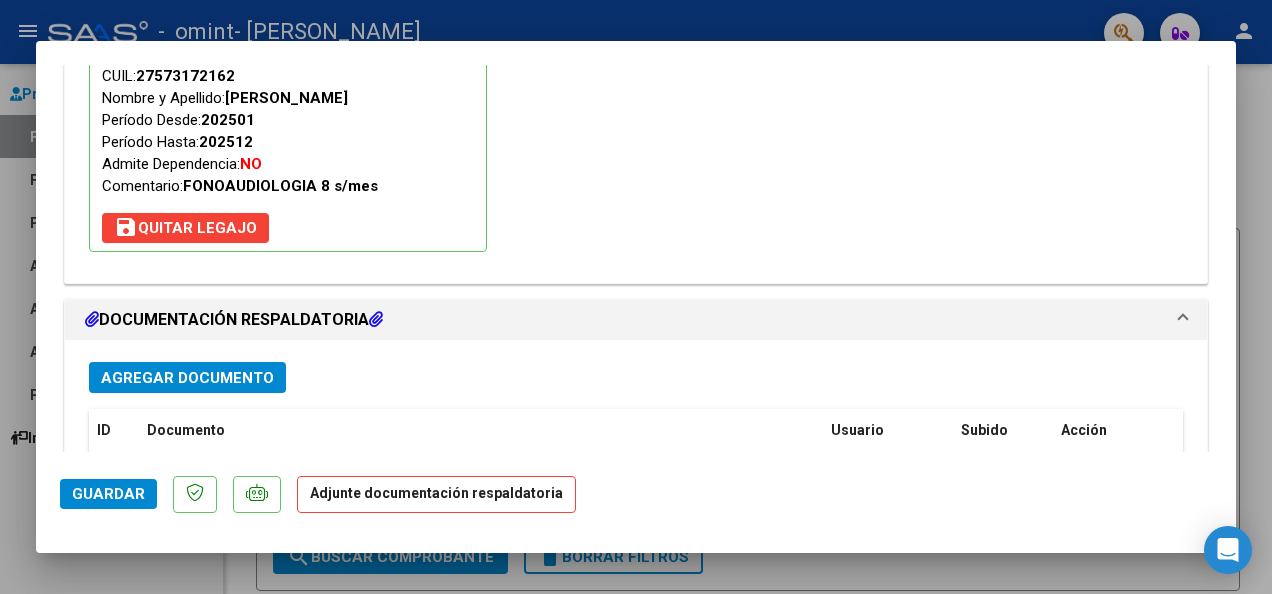 click on "Agregar Documento" at bounding box center (187, 378) 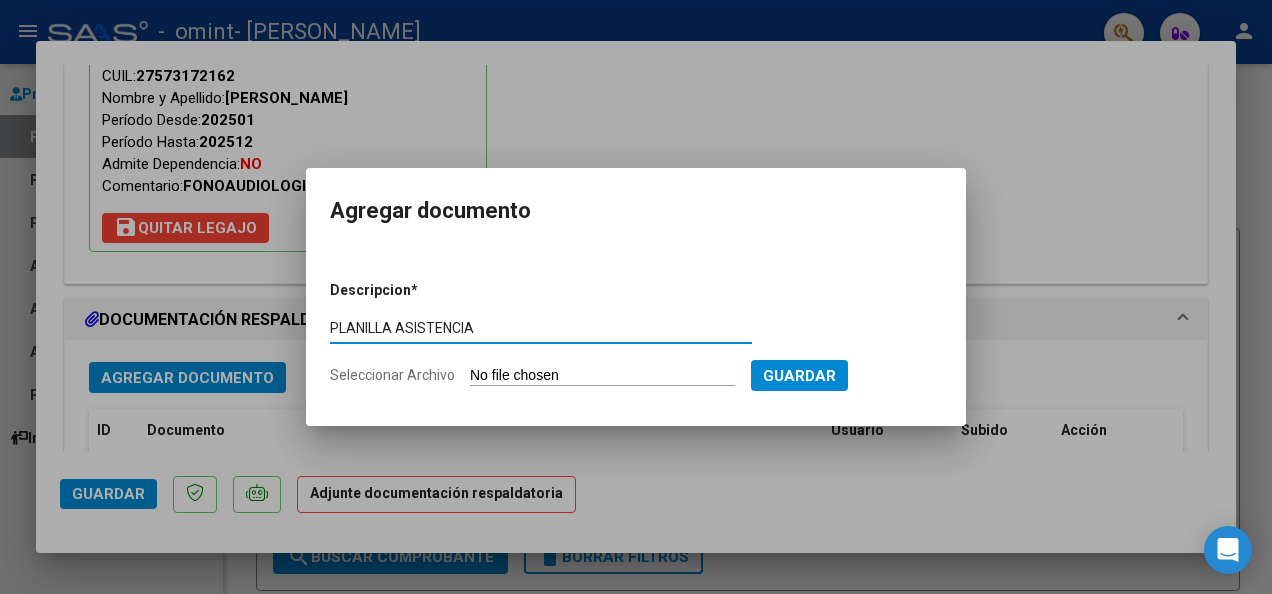 type on "PLANILLA ASISTENCIA" 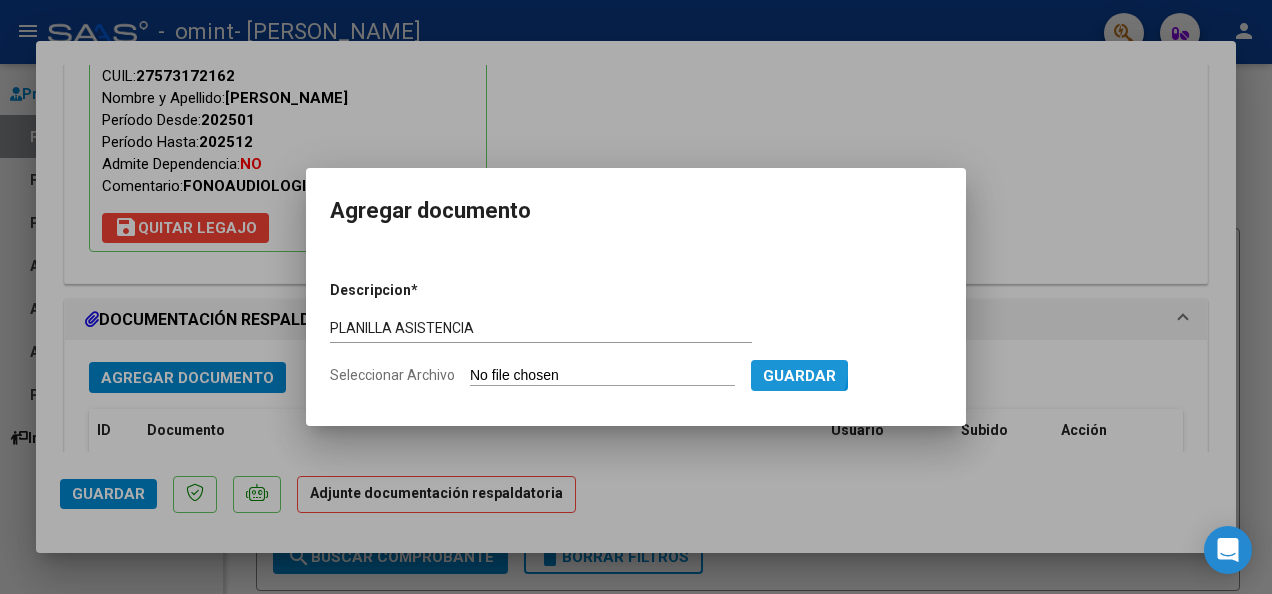 click on "Guardar" at bounding box center [799, 376] 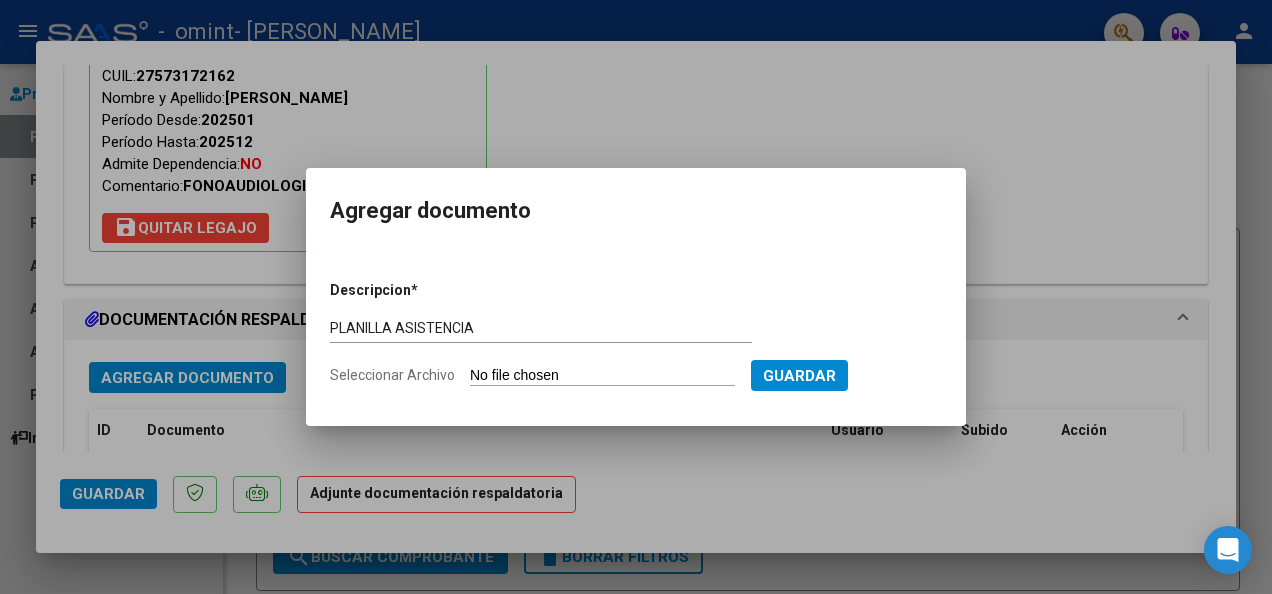 click on "Descripcion  *   PLANILLA ASISTENCIA Escriba aquí una descripcion  Seleccionar Archivo Guardar" at bounding box center [636, 334] 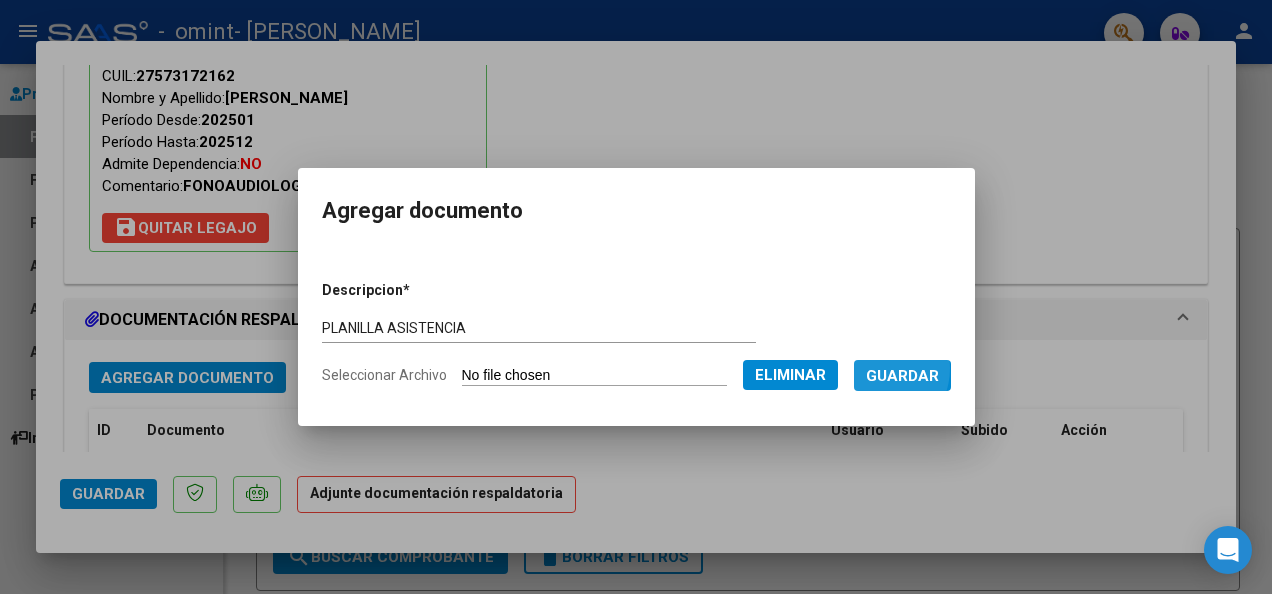 click on "Guardar" at bounding box center (902, 376) 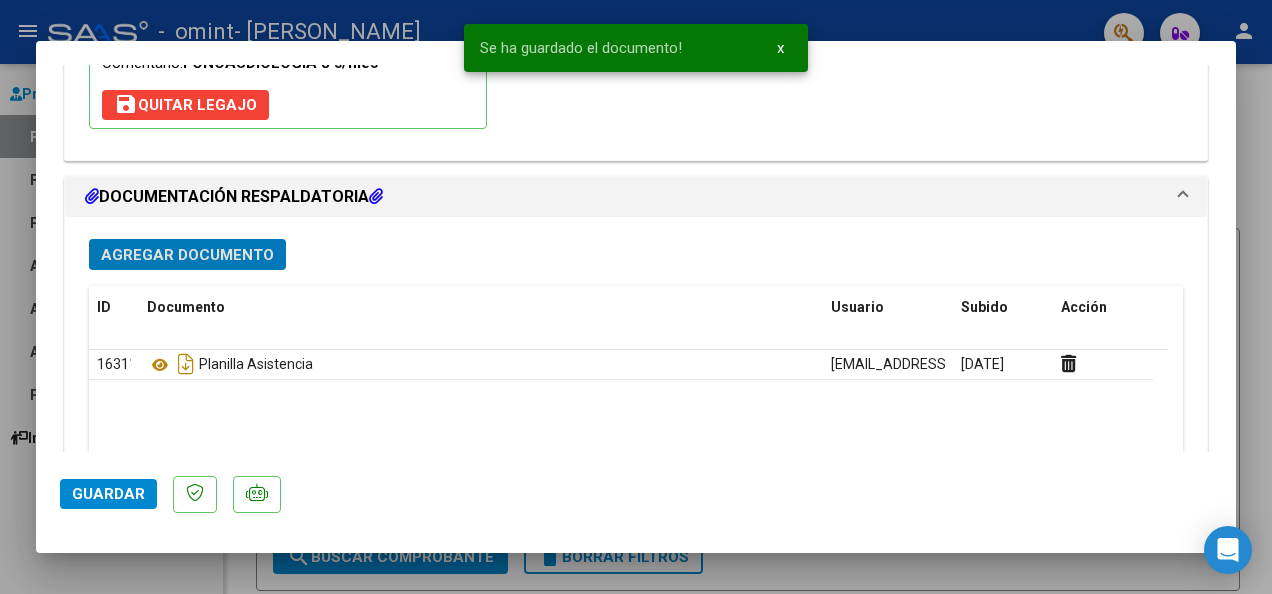 scroll, scrollTop: 1998, scrollLeft: 0, axis: vertical 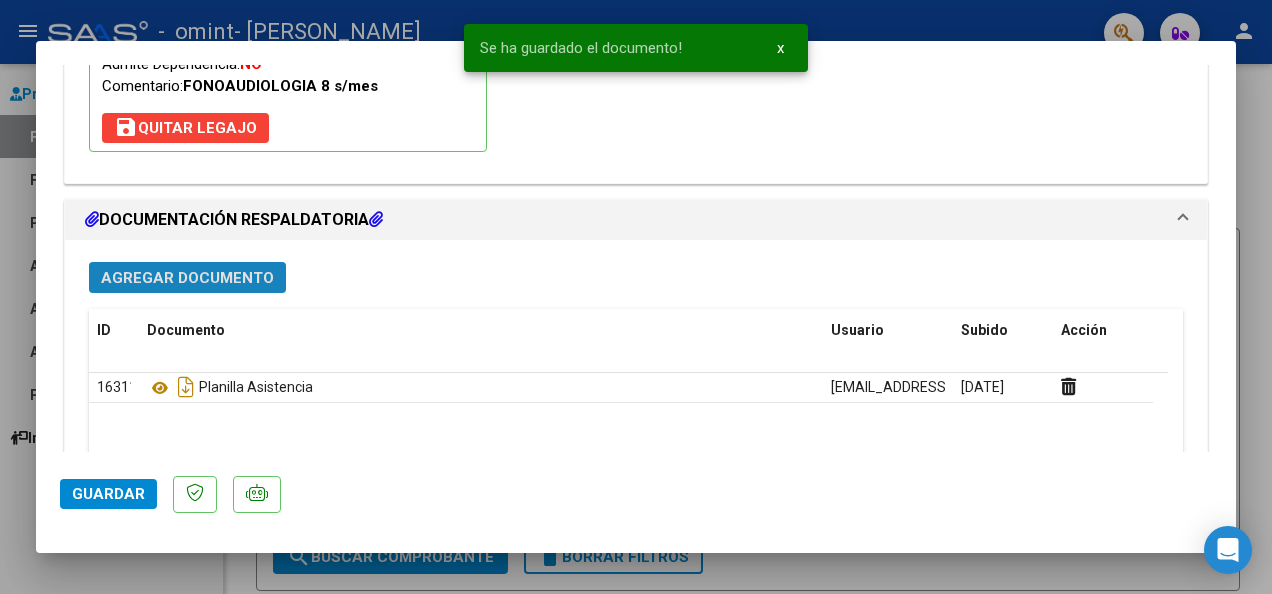 click on "Agregar Documento" at bounding box center [187, 278] 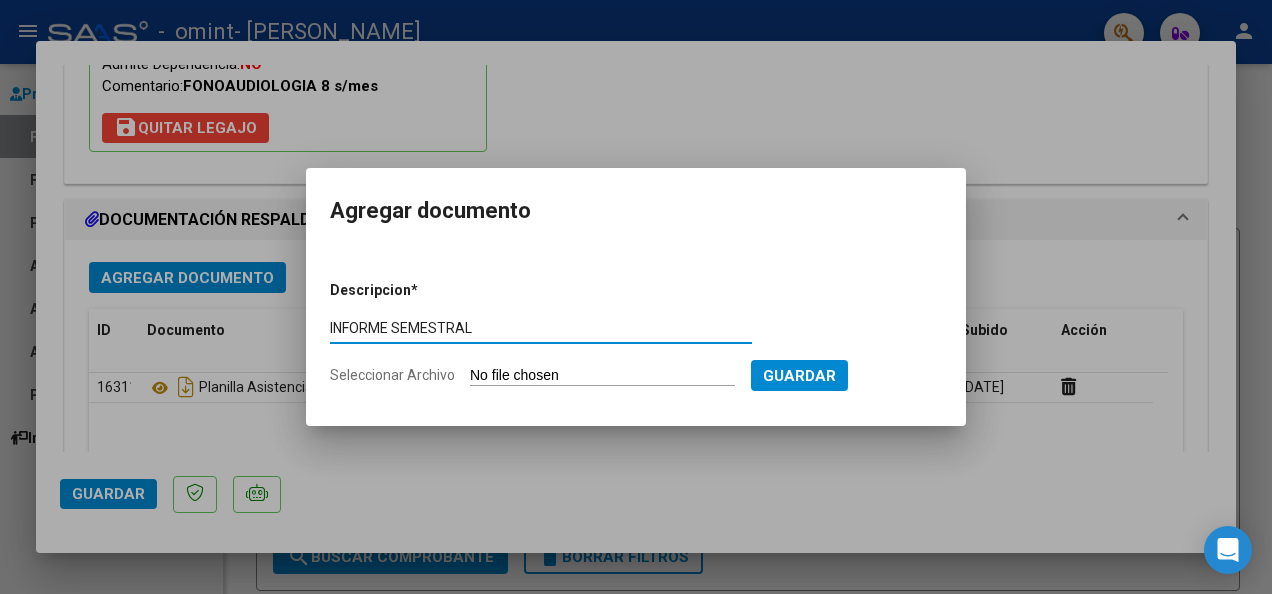 type on "INFORME SEMESTRAL" 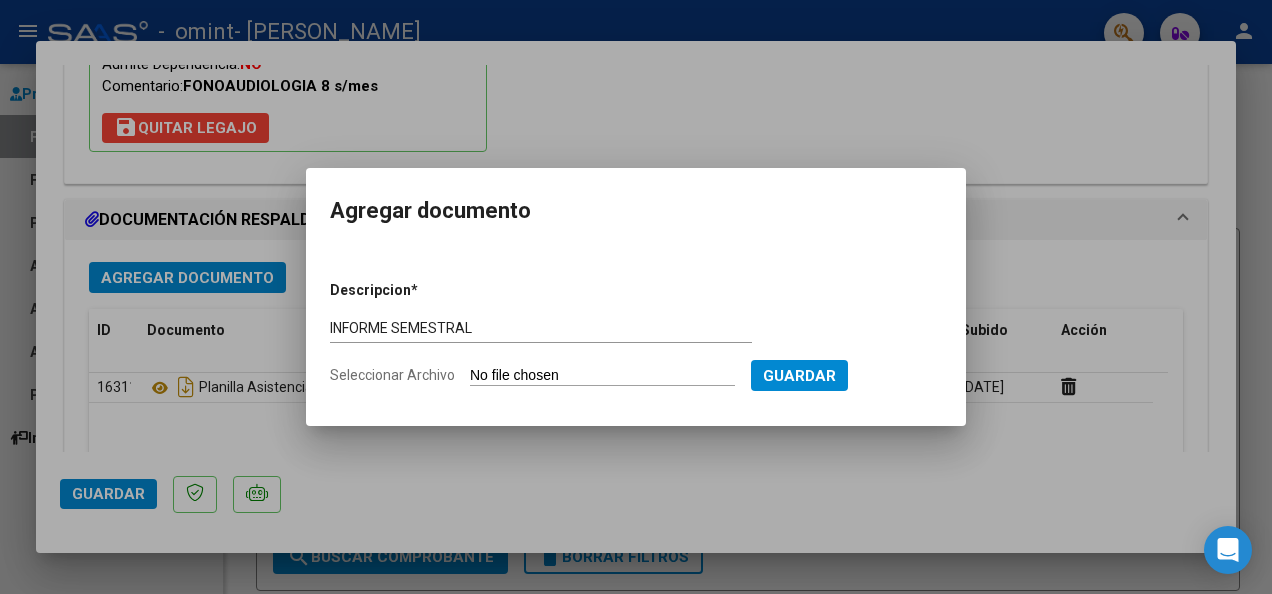 click on "Seleccionar Archivo" at bounding box center [602, 376] 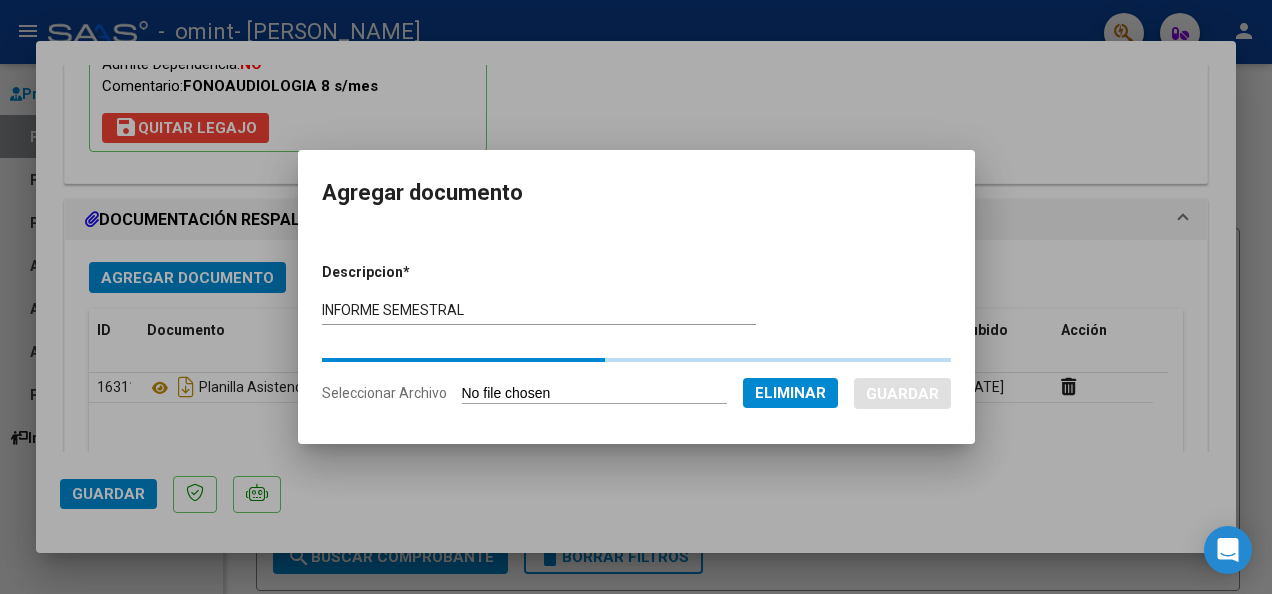 click on "Descripcion  *   INFORME SEMESTRAL Escriba aquí una descripcion  Seleccionar Archivo Eliminar Guardar" at bounding box center [636, 334] 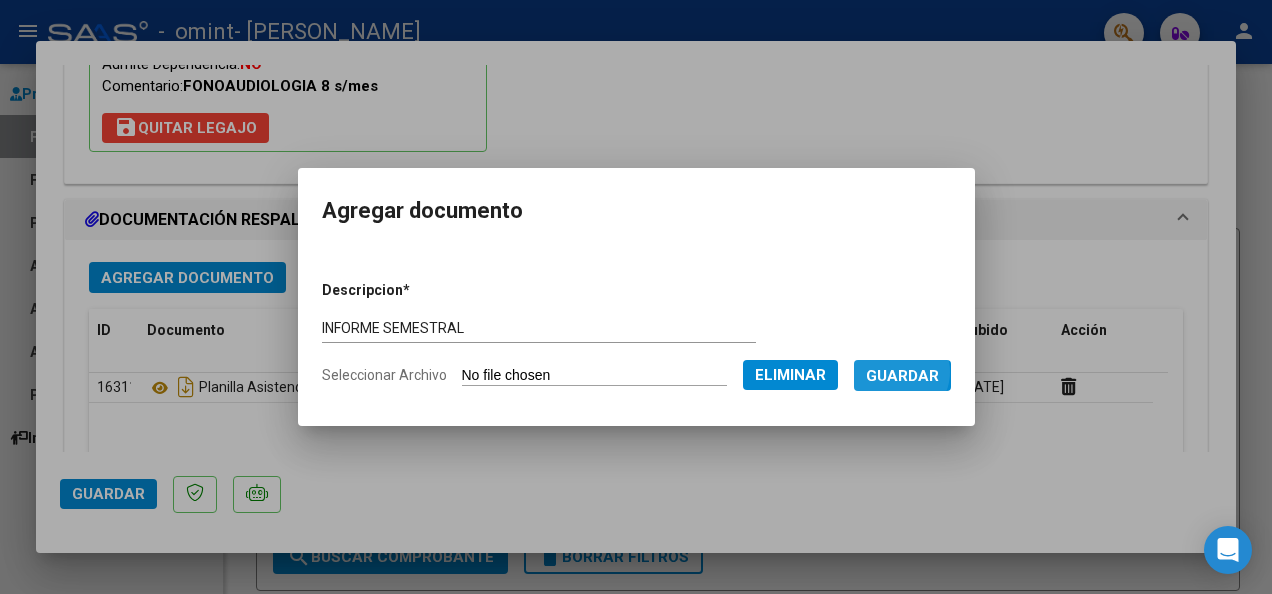 click on "Guardar" at bounding box center (902, 376) 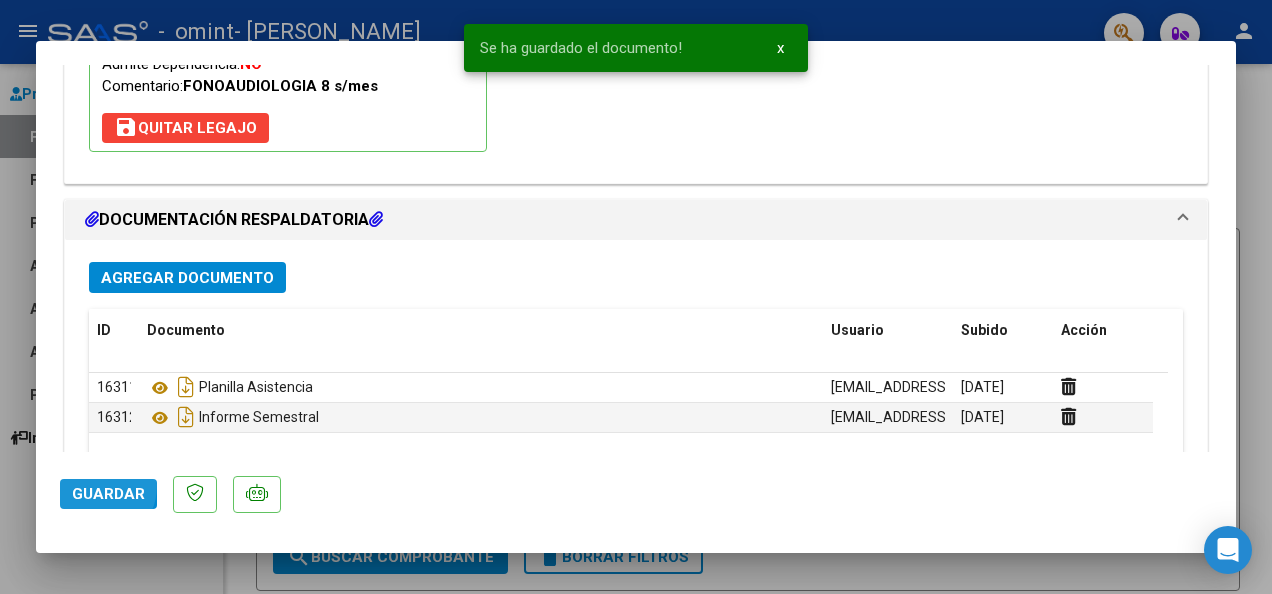 click on "Guardar" 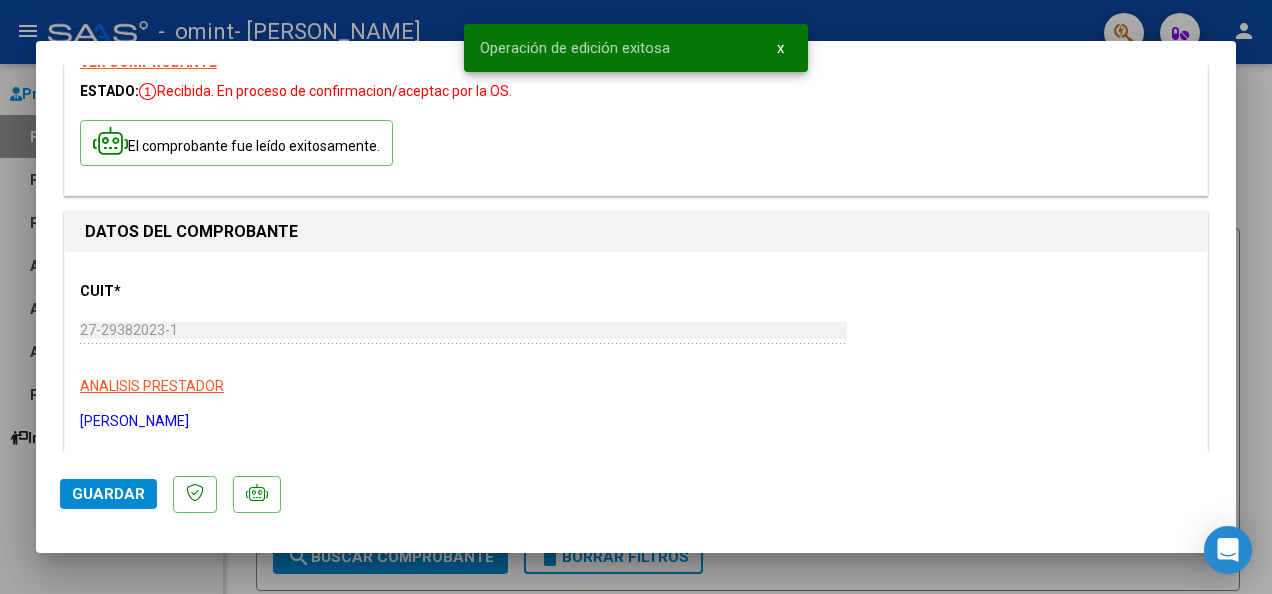 scroll, scrollTop: 0, scrollLeft: 0, axis: both 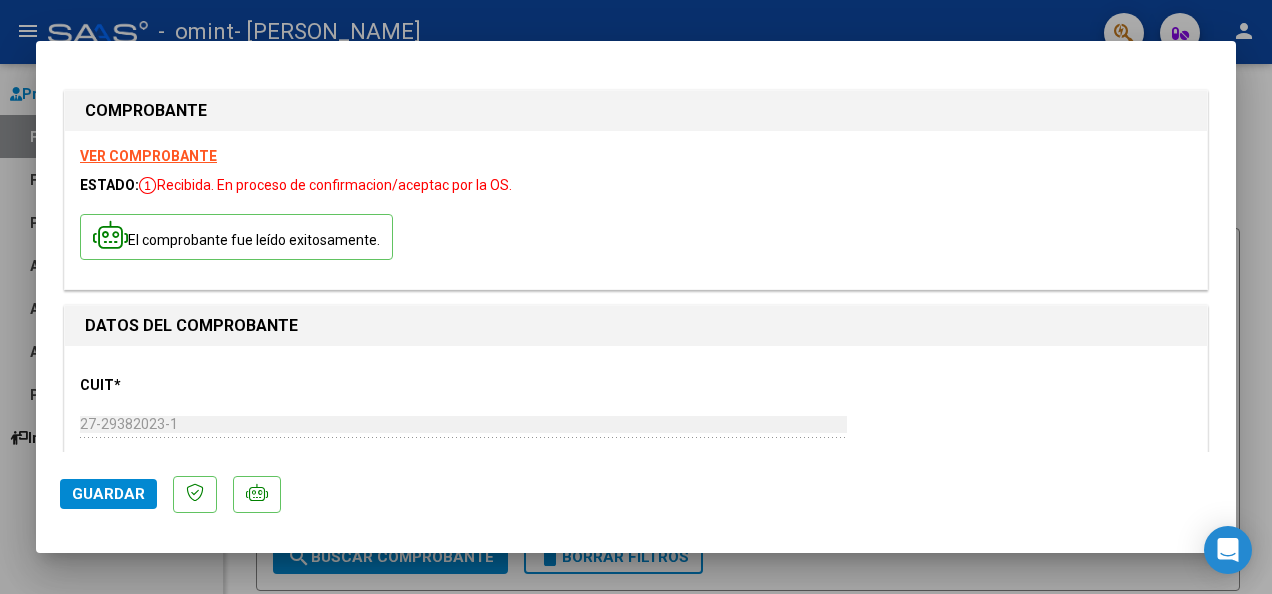 click at bounding box center [636, 297] 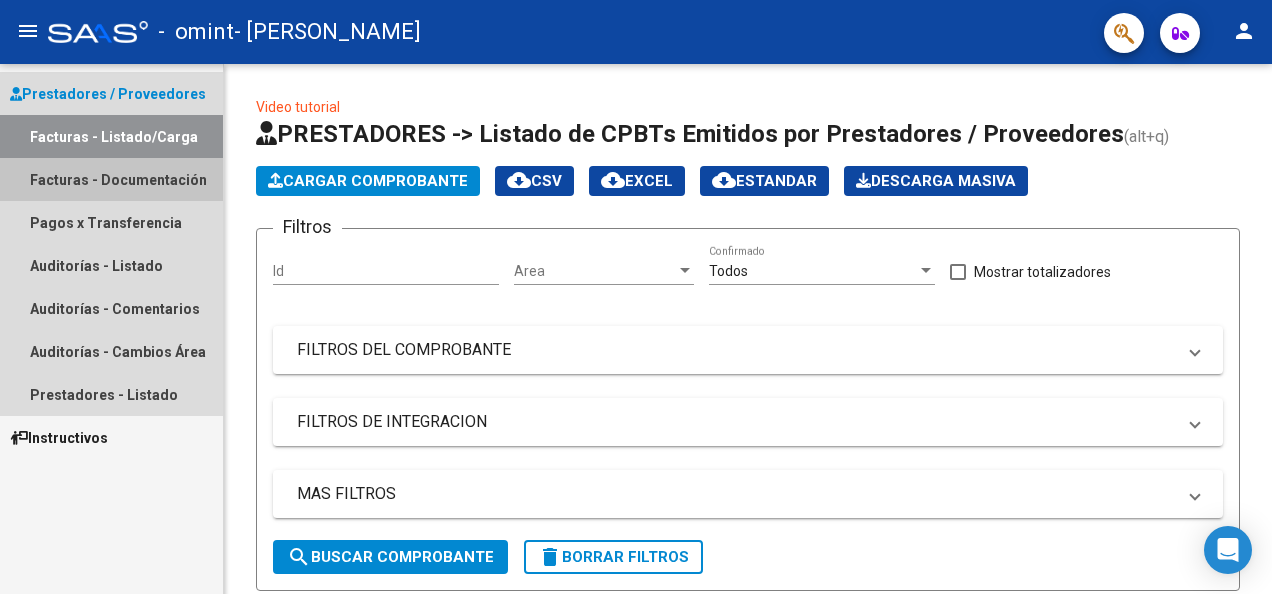 click on "Facturas - Documentación" at bounding box center (111, 179) 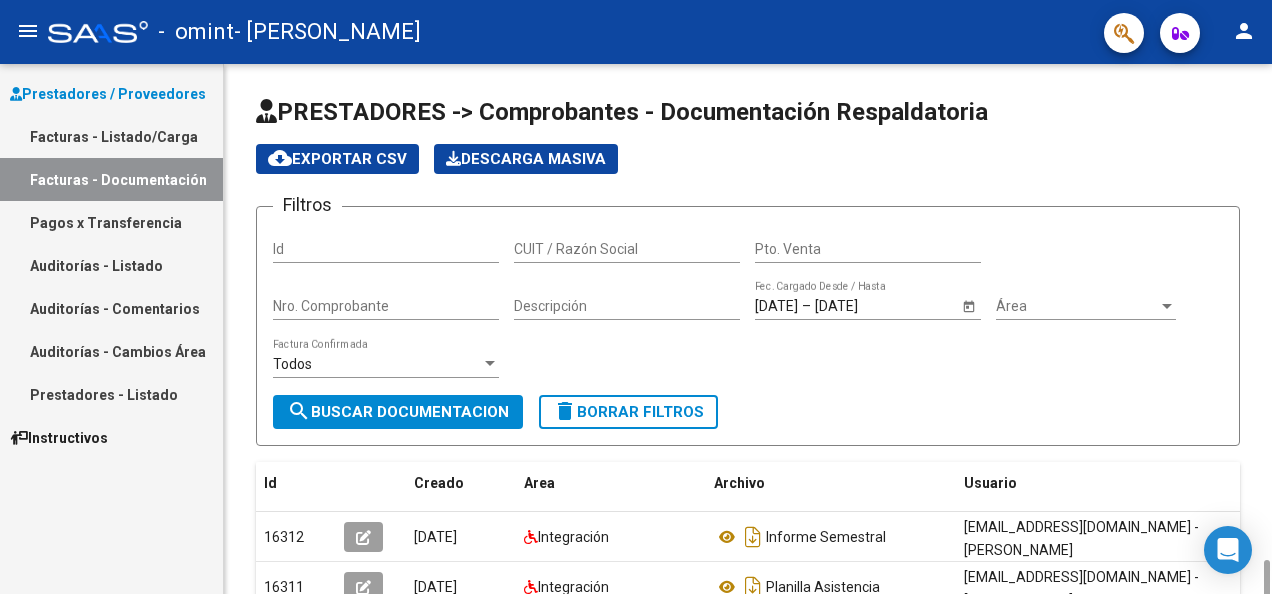 scroll, scrollTop: 303, scrollLeft: 0, axis: vertical 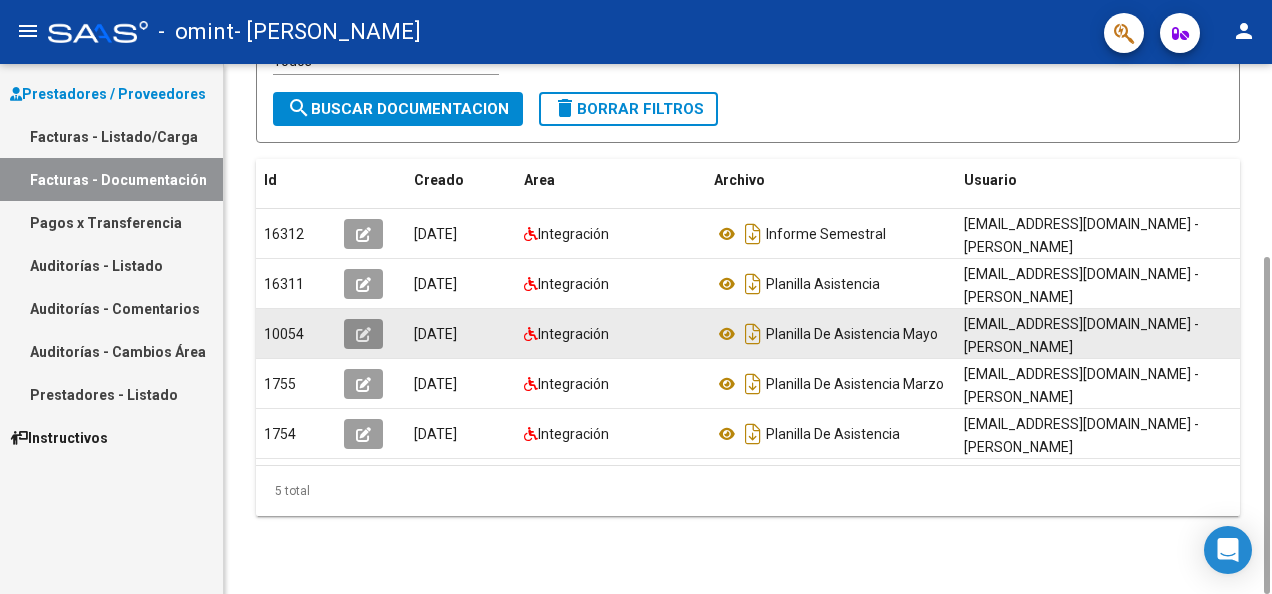 click 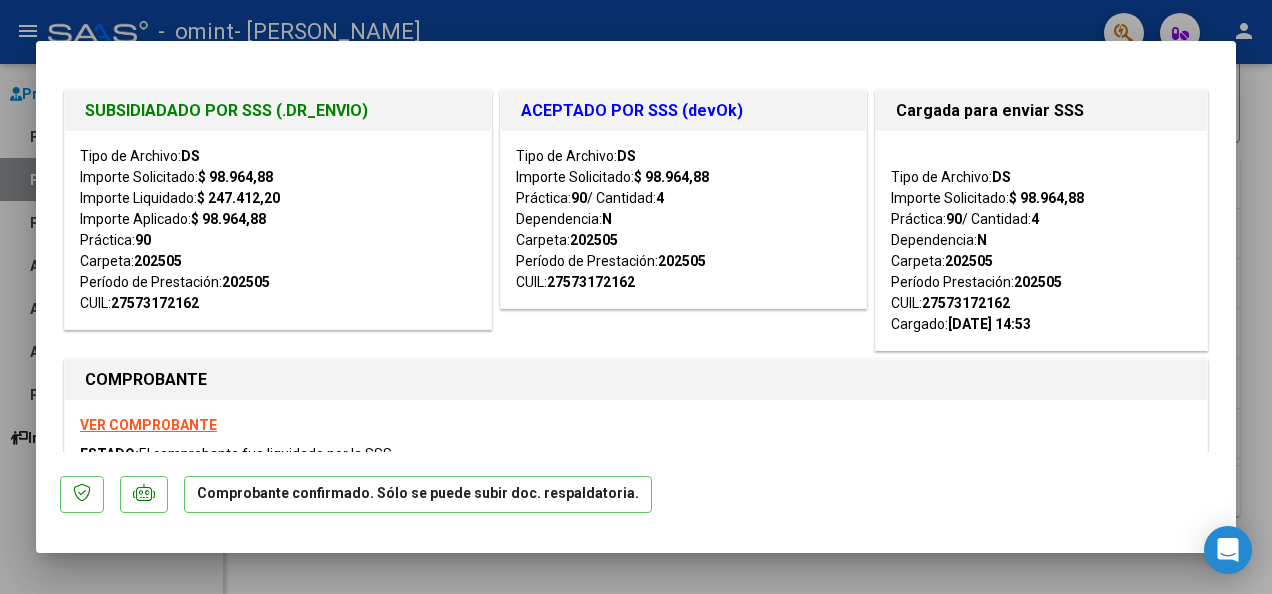 click on "menu -   omint   - [PERSON_NAME] person    Prestadores / Proveedores Facturas - Listado/Carga Facturas - Documentación Pagos x Transferencia Auditorías - Listado Auditorías - Comentarios Auditorías - Cambios Área Prestadores - Listado    Instructivos  PRESTADORES -> Comprobantes - Documentación Respaldatoria cloud_download  Exportar CSV   Descarga Masiva
Filtros Id CUIT / Razón Social Pto. Venta Nro. Comprobante Descripción [DATE] [DATE] – [DATE] Fec. Cargado Desde / Hasta Área Área Todos  Factura Confirmada search  Buscar Documentacion  delete  Borrar Filtros  Id Creado Area Archivo Usuario Acción 16312
[DATE] Integración Informe Semestral  [EMAIL_ADDRESS][DOMAIN_NAME] -   [PERSON_NAME]   16311
[DATE] Integración Planilla Asistencia  [EMAIL_ADDRESS][DOMAIN_NAME] -   [PERSON_NAME]   10054
[DATE] Integración Planilla De Asistencia Mayo  [EMAIL_ADDRESS][DOMAIN_NAME] -   [PERSON_NAME]   1755
[DATE] Integración 1754
[DATE]" at bounding box center [636, 297] 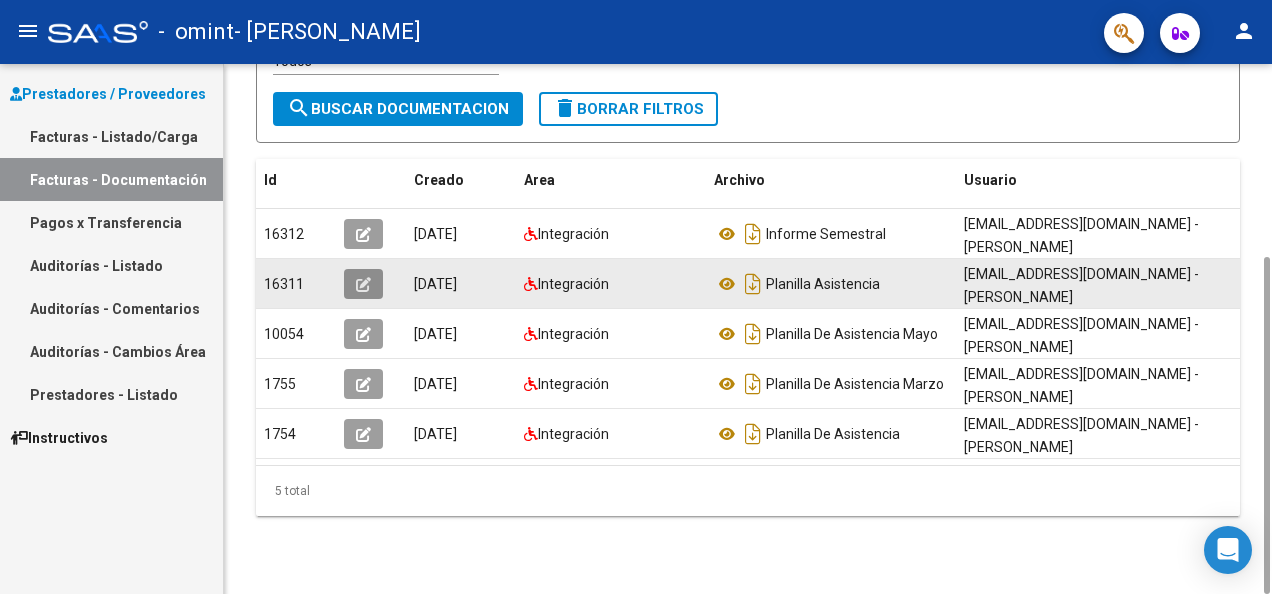 click 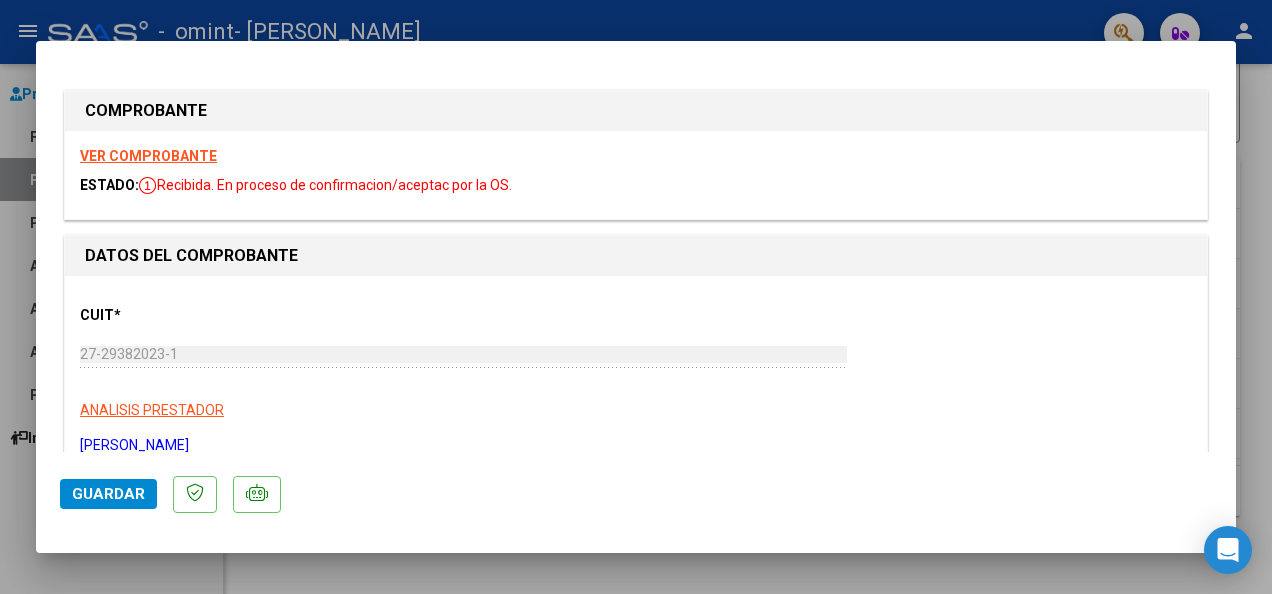 click at bounding box center [636, 297] 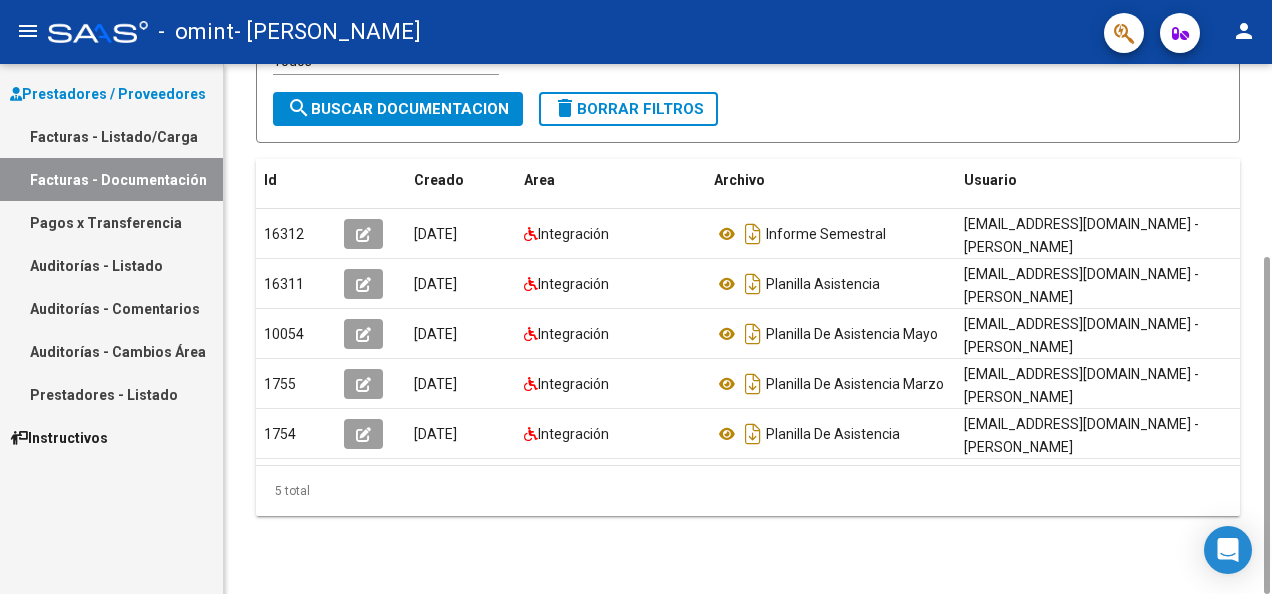 scroll, scrollTop: 0, scrollLeft: 116, axis: horizontal 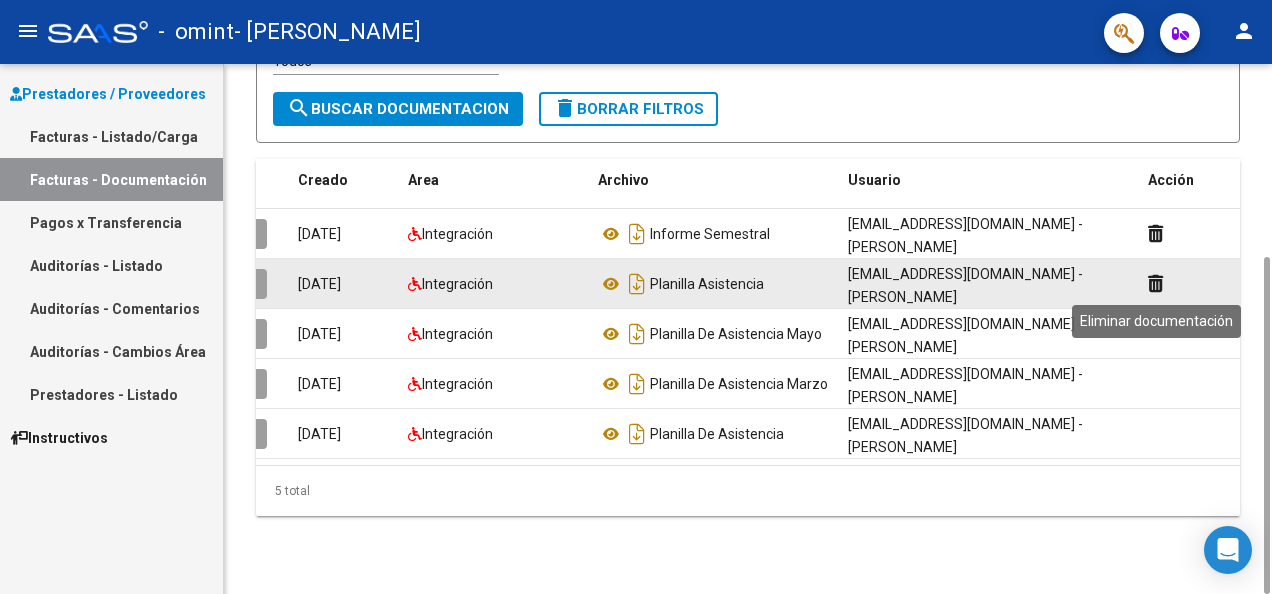 click 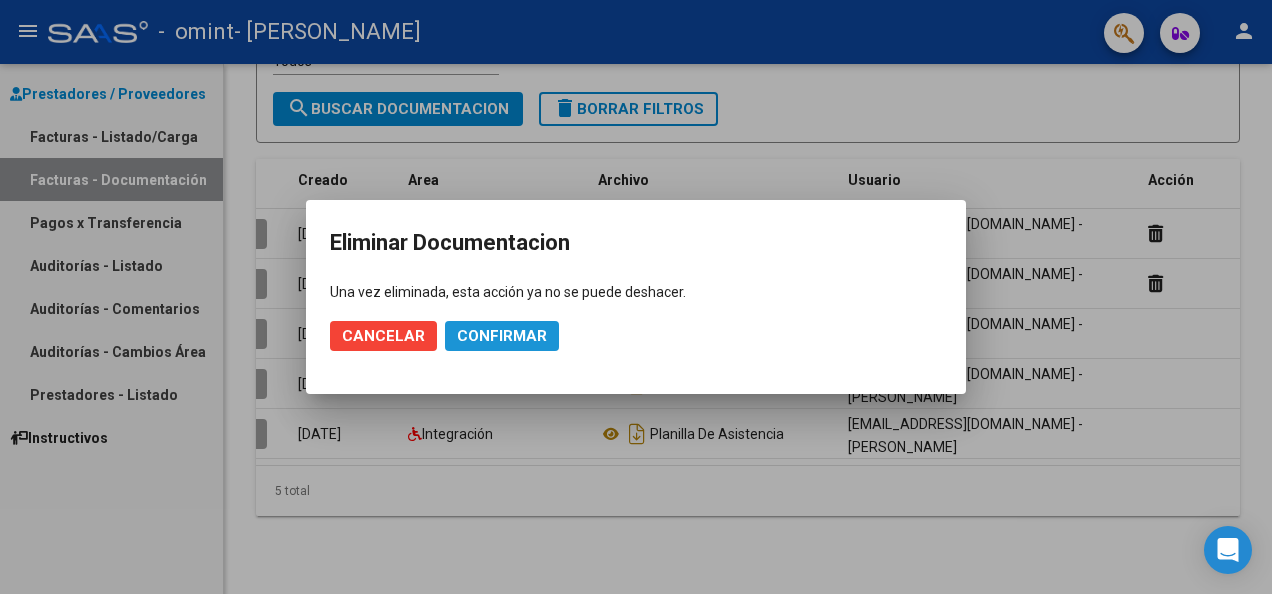 click on "Confirmar" 